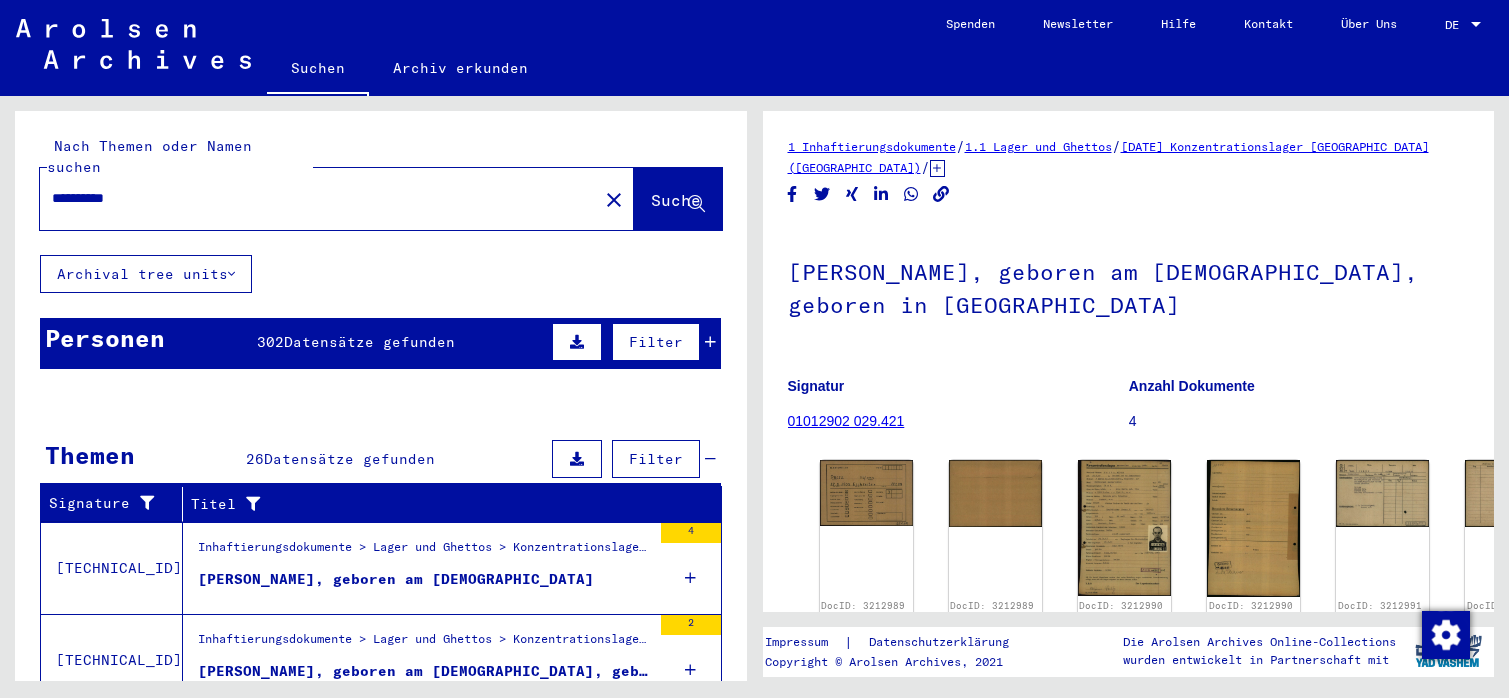 scroll, scrollTop: 0, scrollLeft: 0, axis: both 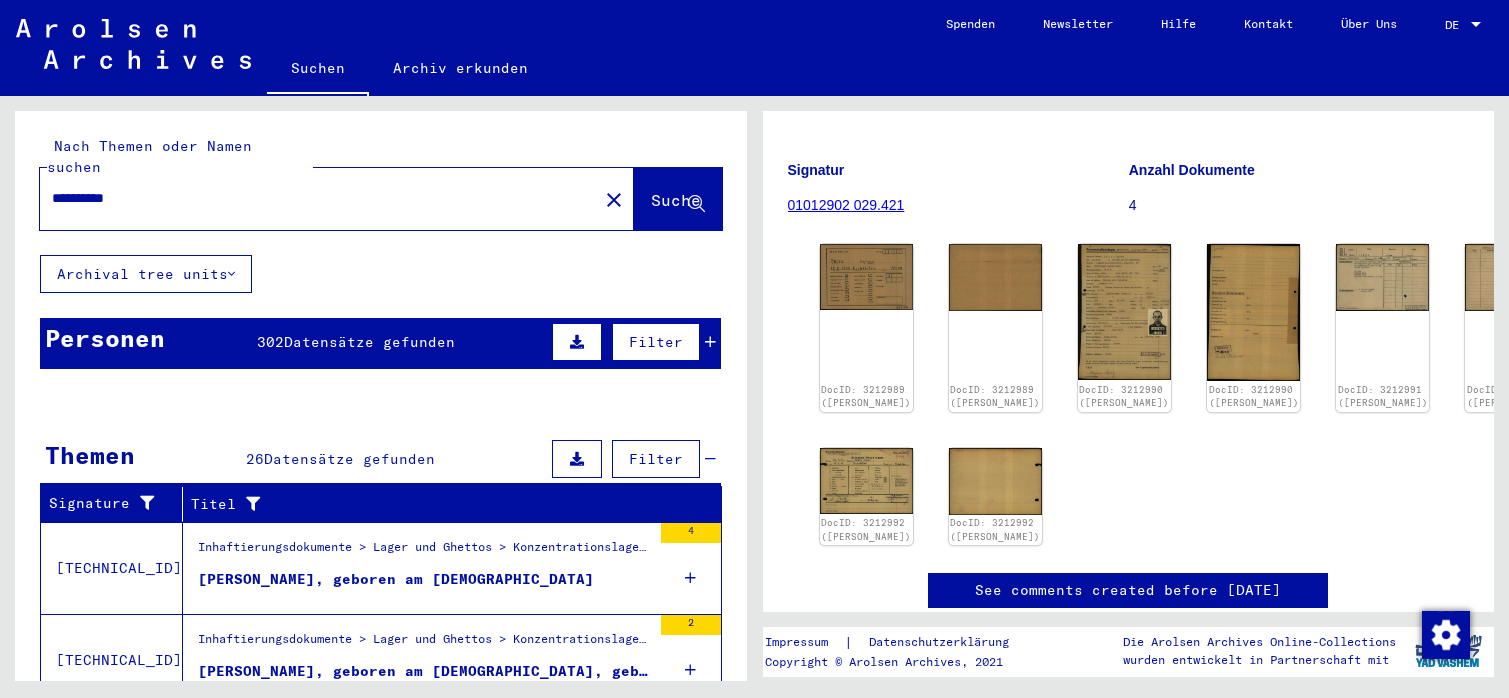 click on "Datensätze gefunden" at bounding box center [369, 342] 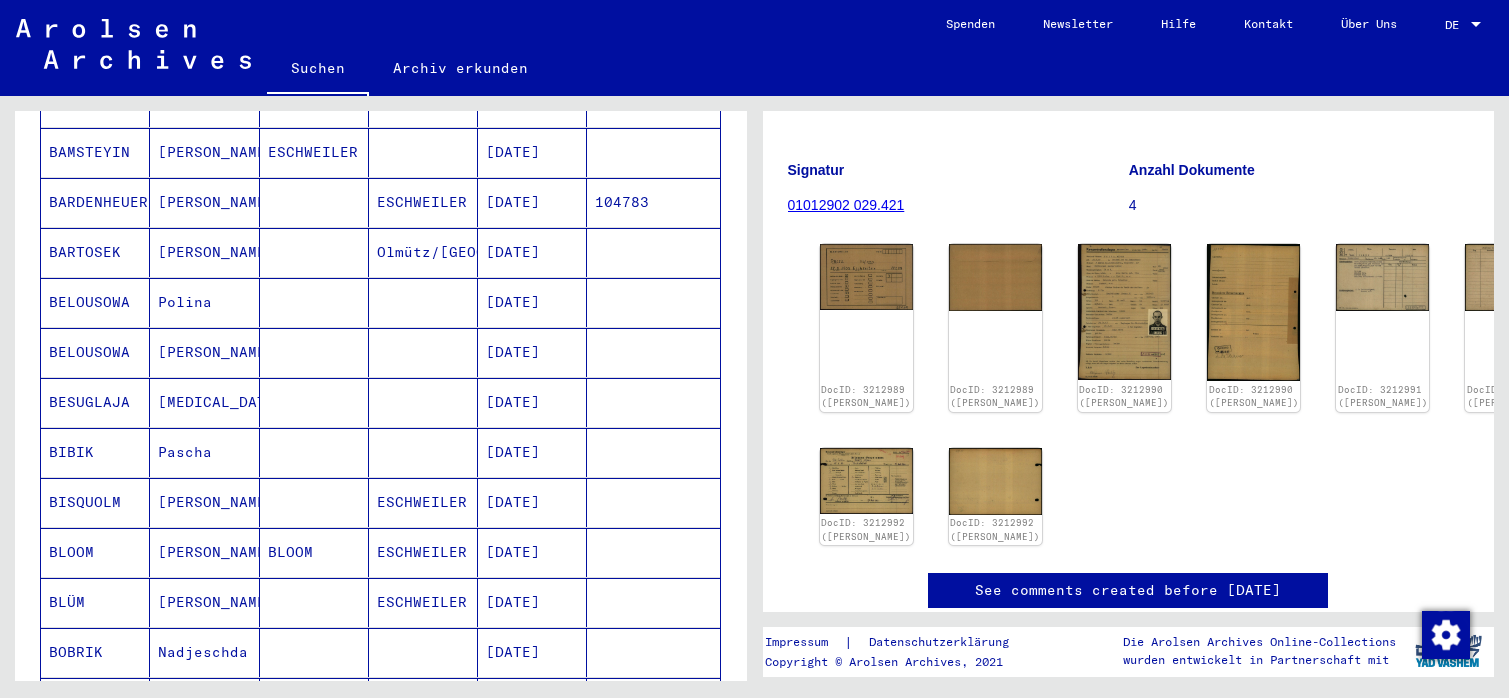 scroll, scrollTop: 1188, scrollLeft: 0, axis: vertical 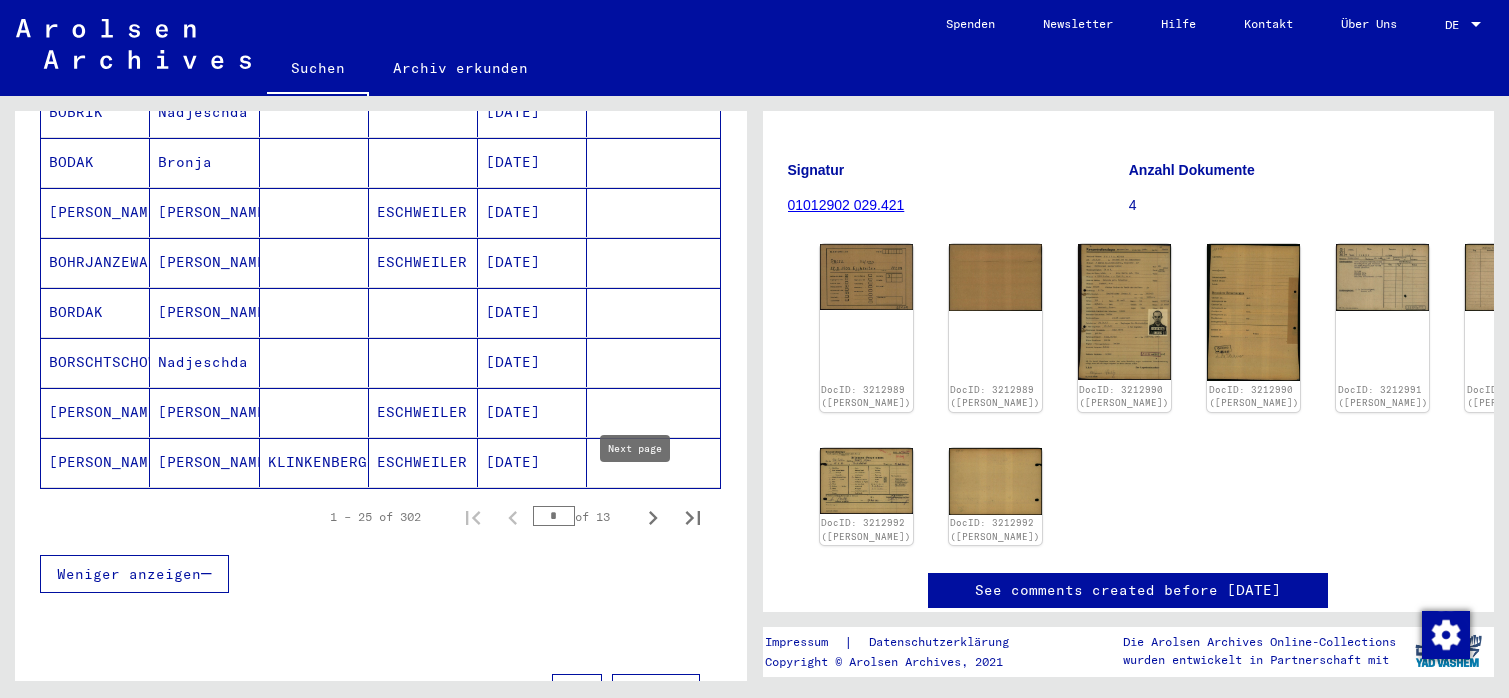 click 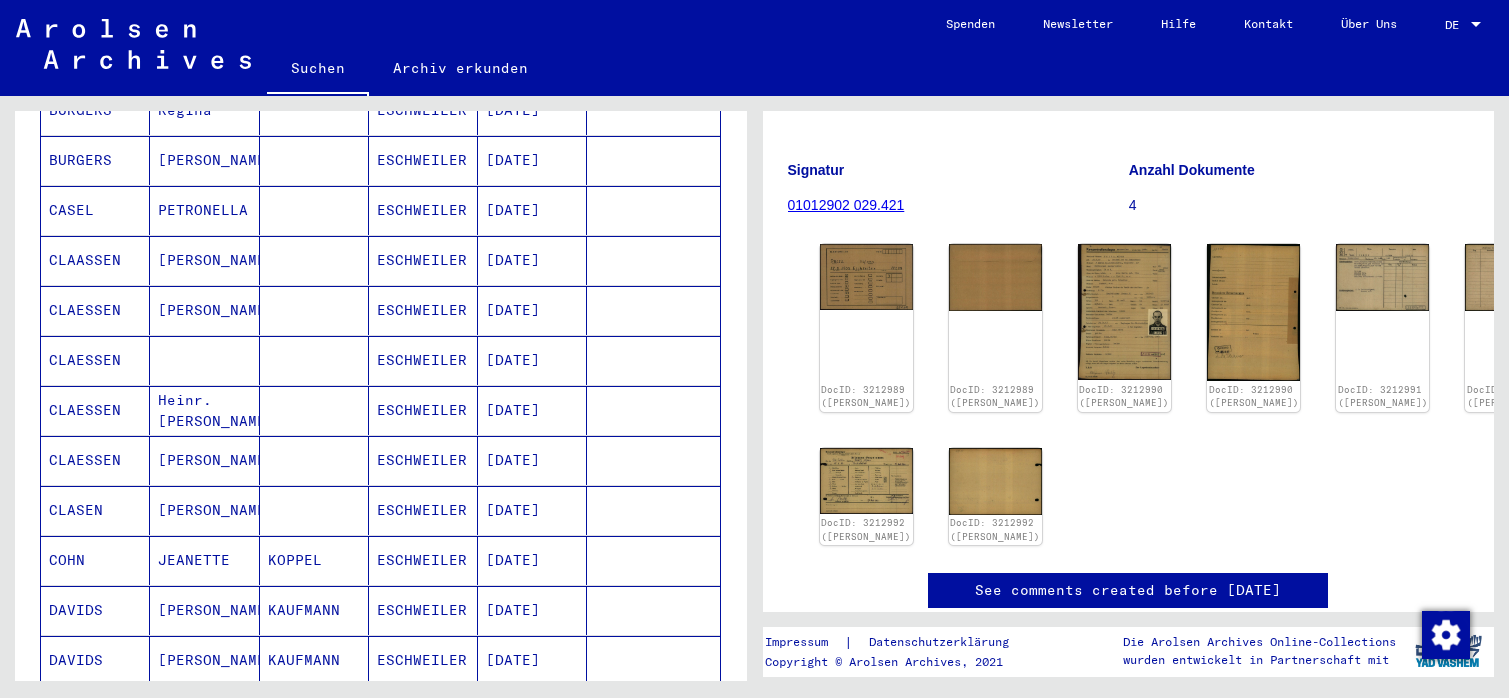 scroll, scrollTop: 0, scrollLeft: 0, axis: both 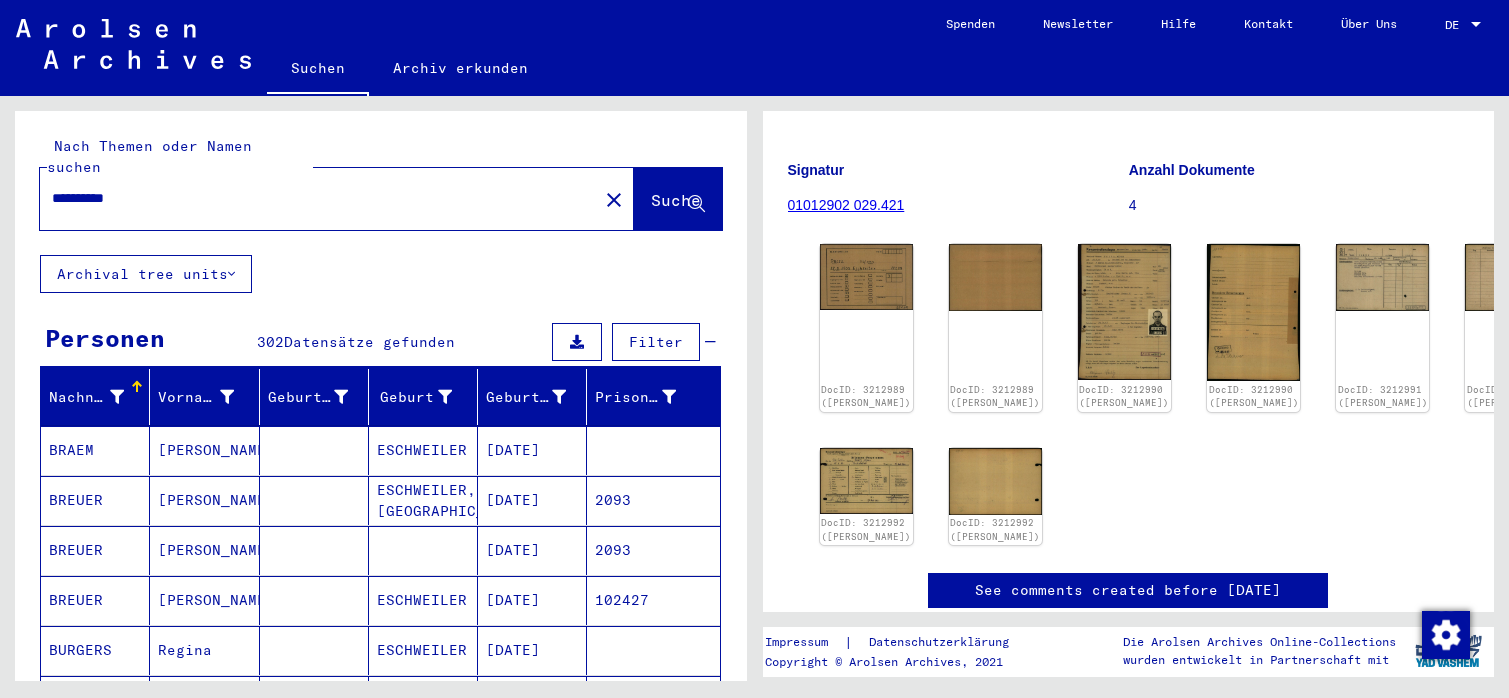 click on "BRAEM" at bounding box center [95, 500] 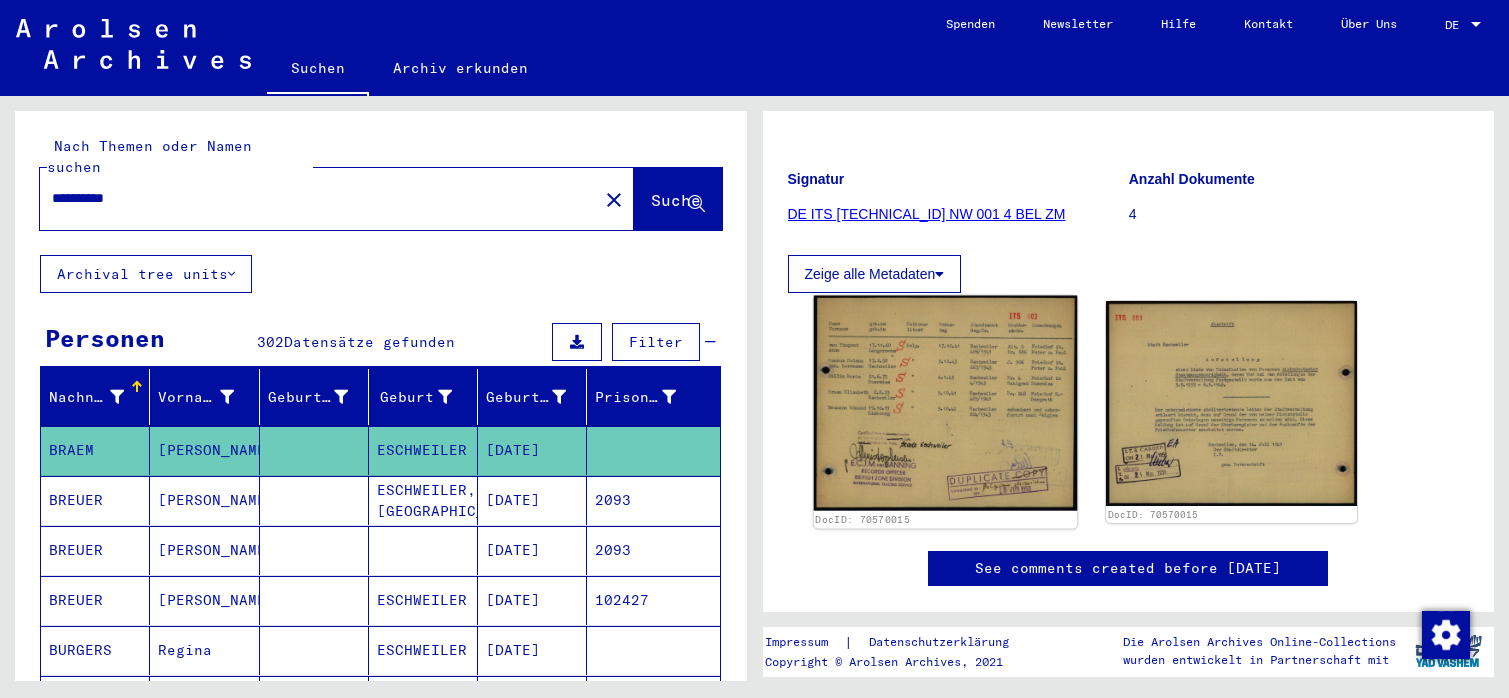scroll, scrollTop: 324, scrollLeft: 0, axis: vertical 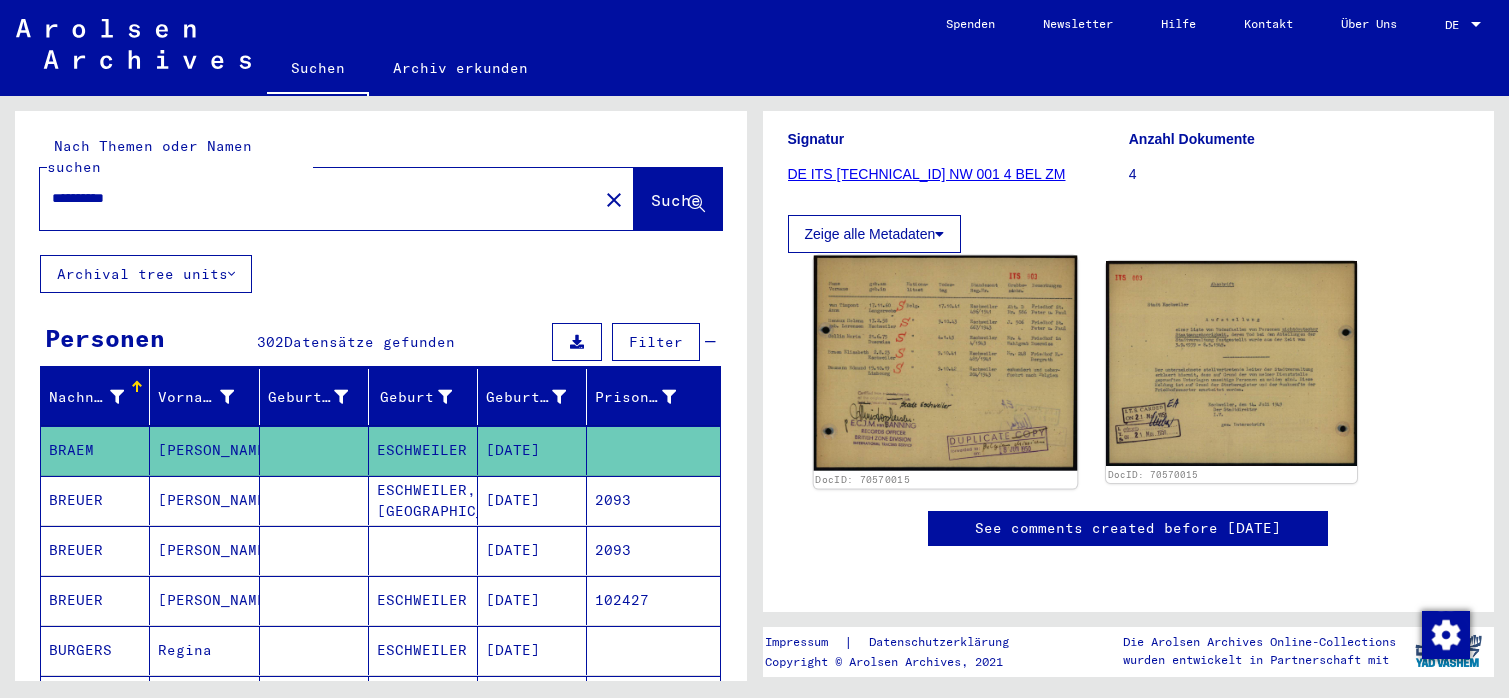 click 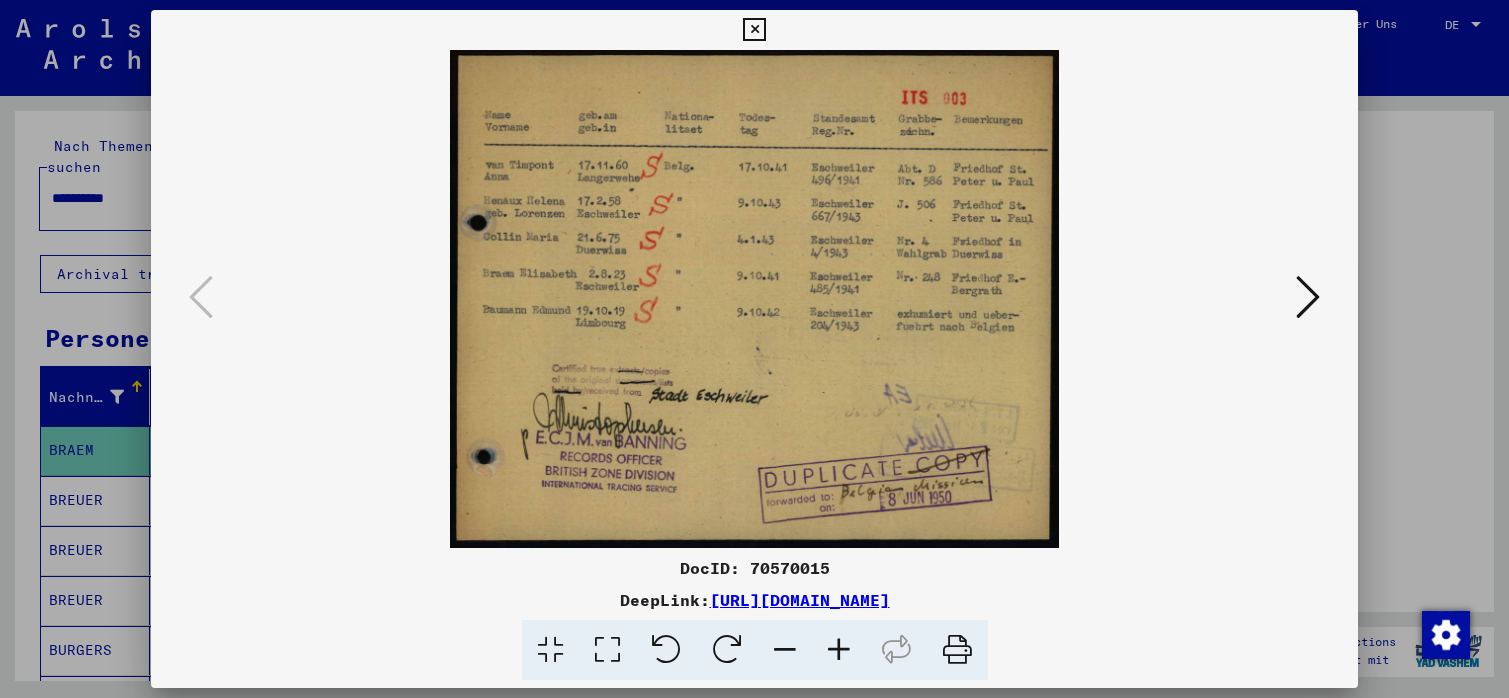 click at bounding box center (839, 650) 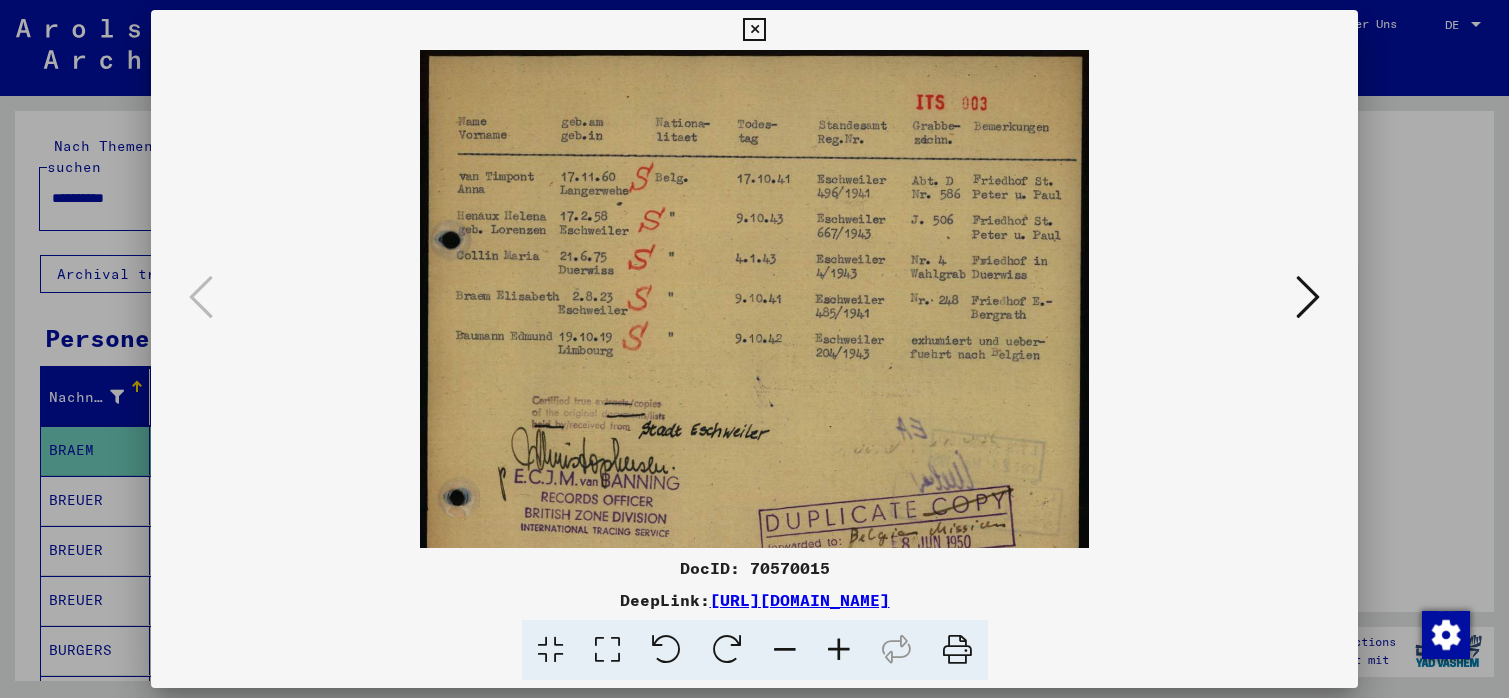 click at bounding box center (839, 650) 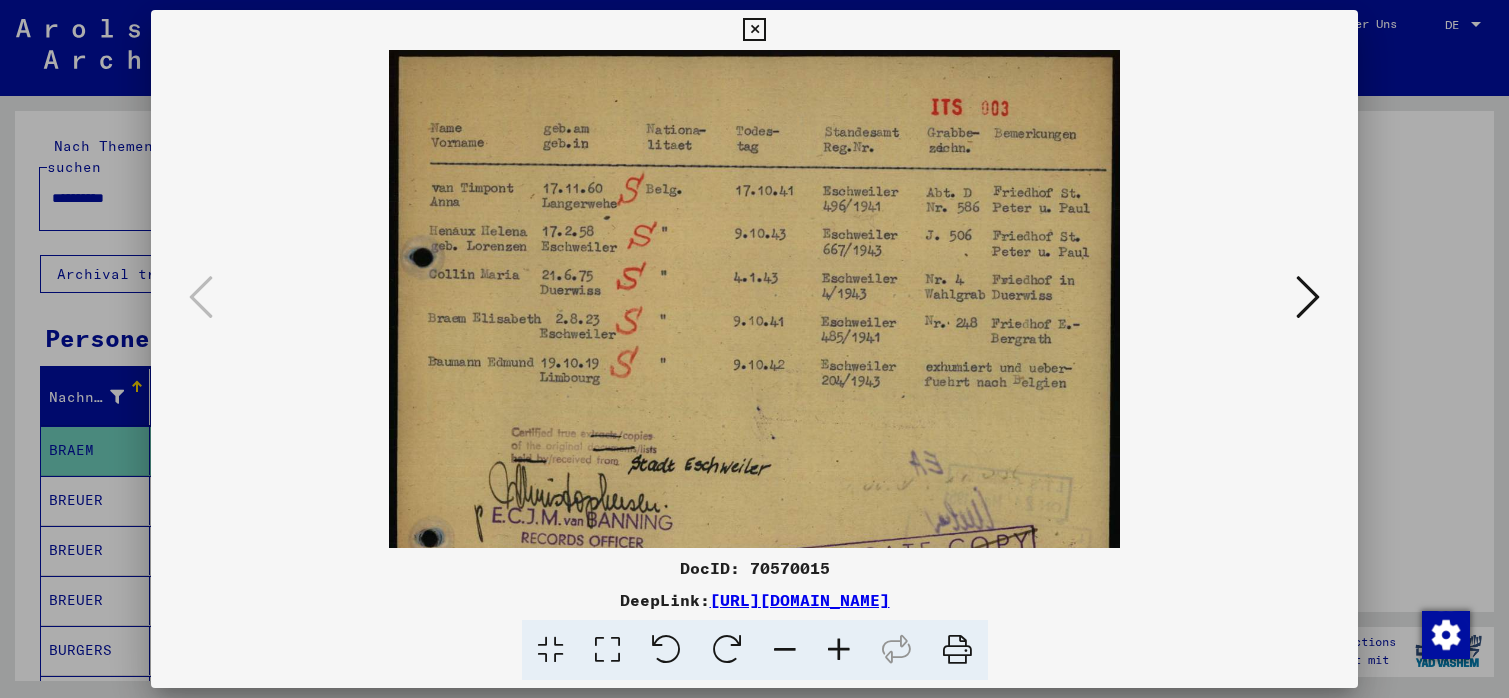 click at bounding box center [839, 650] 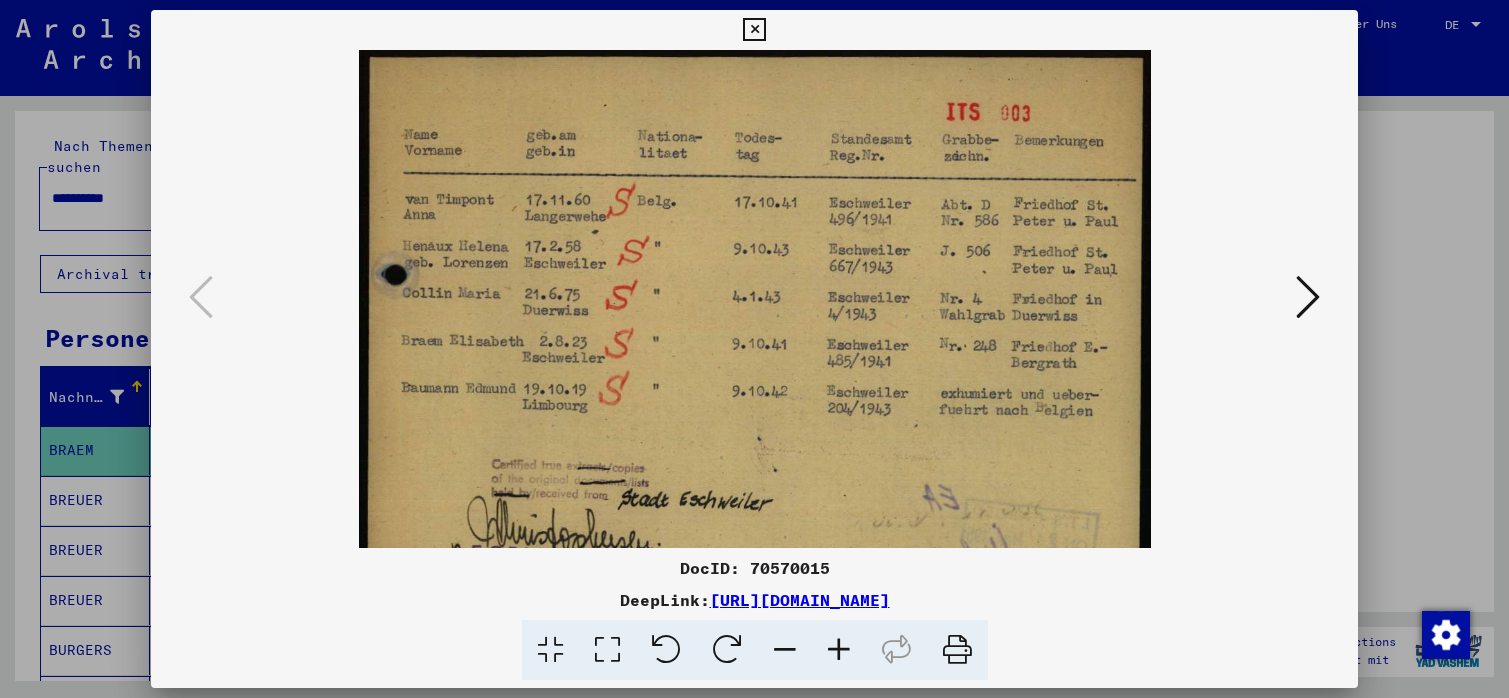 click at bounding box center (839, 650) 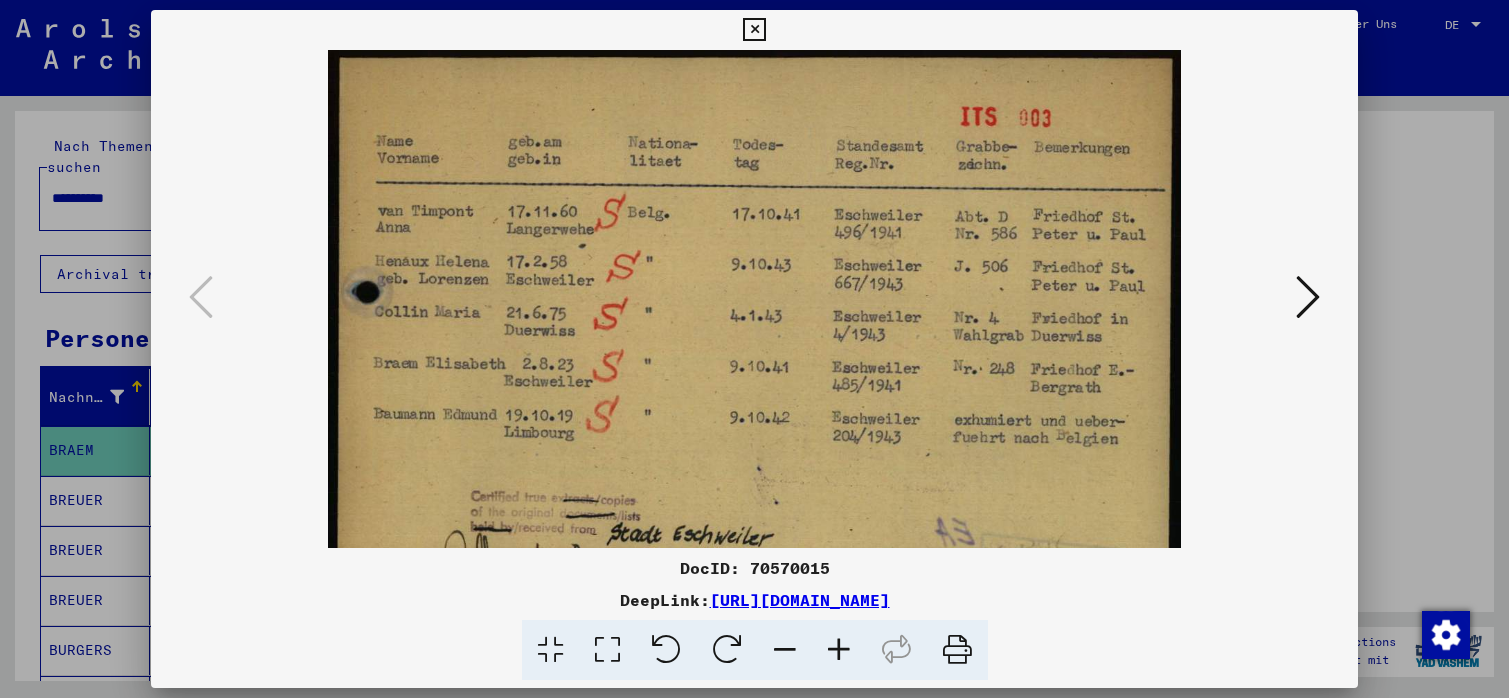 click at bounding box center (839, 650) 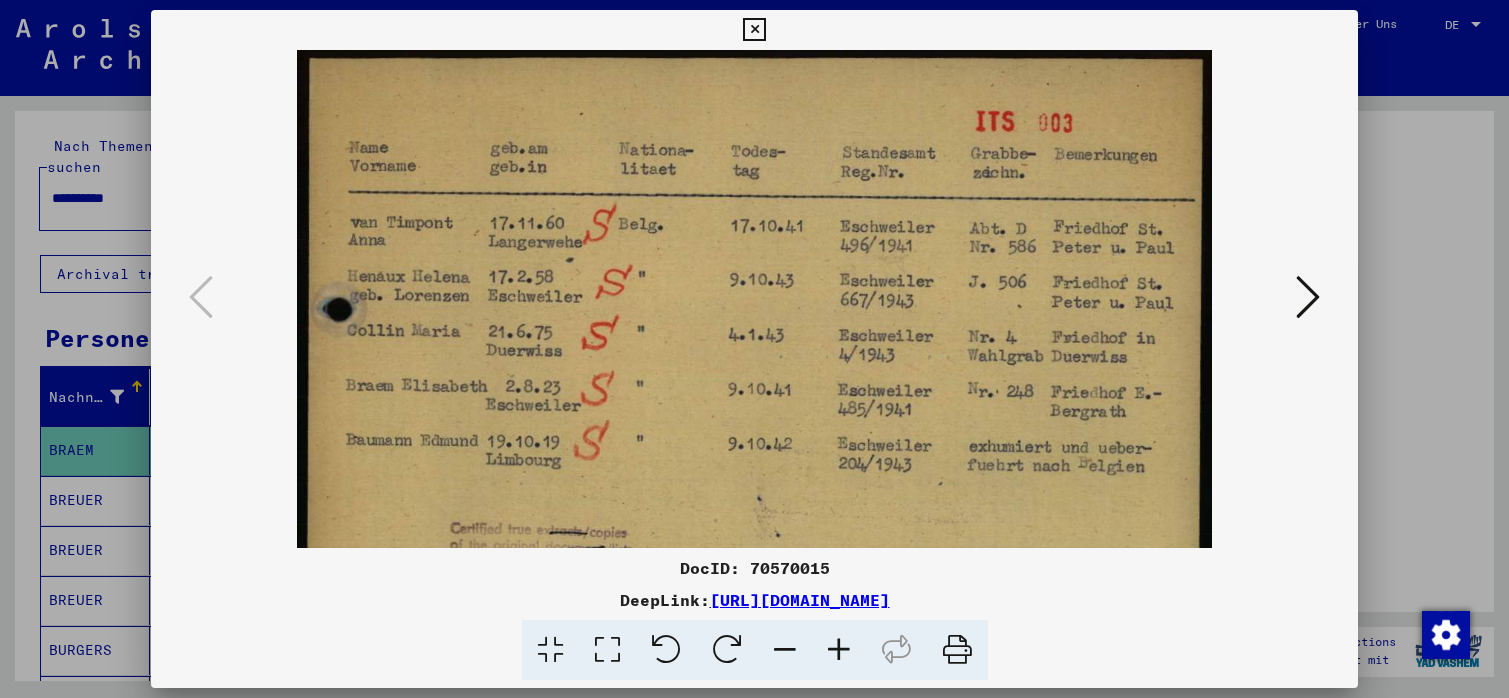 click at bounding box center [1308, 297] 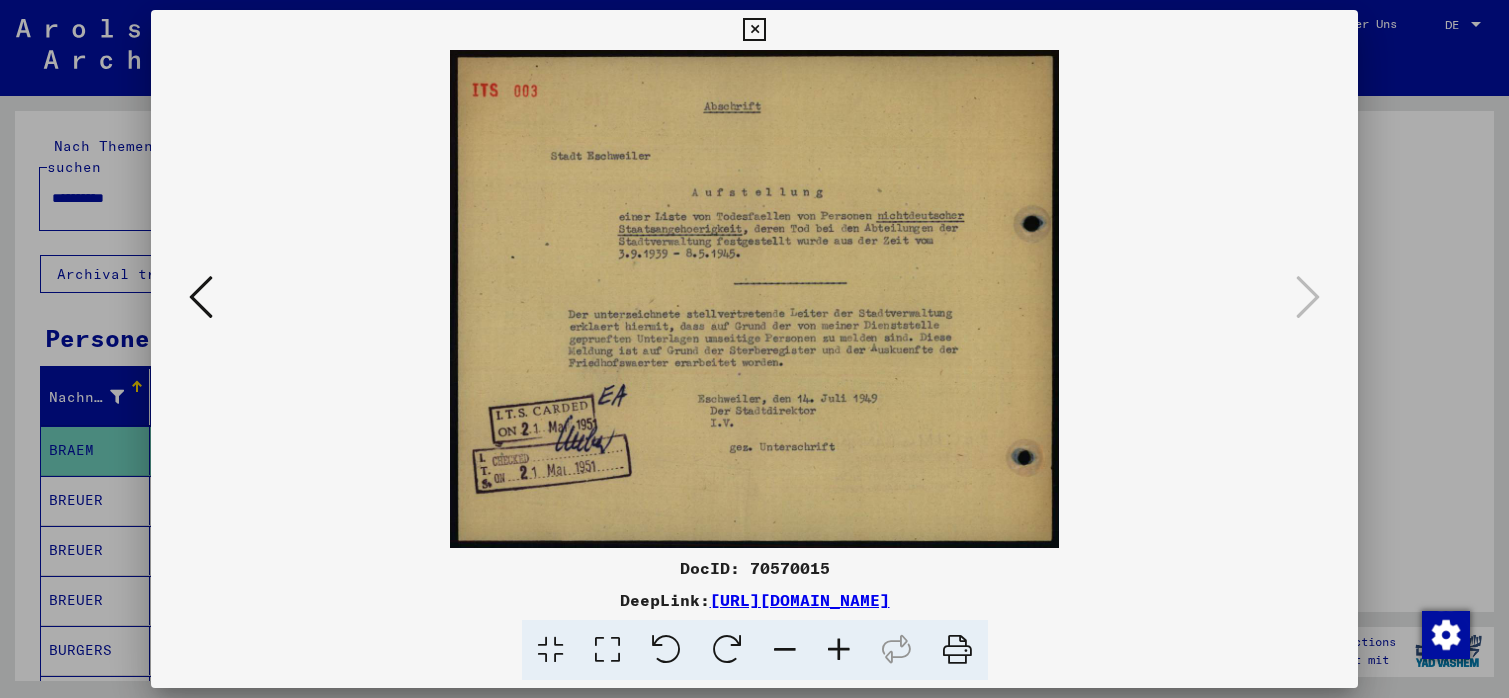 drag, startPoint x: 1338, startPoint y: 25, endPoint x: 1328, endPoint y: 40, distance: 18.027756 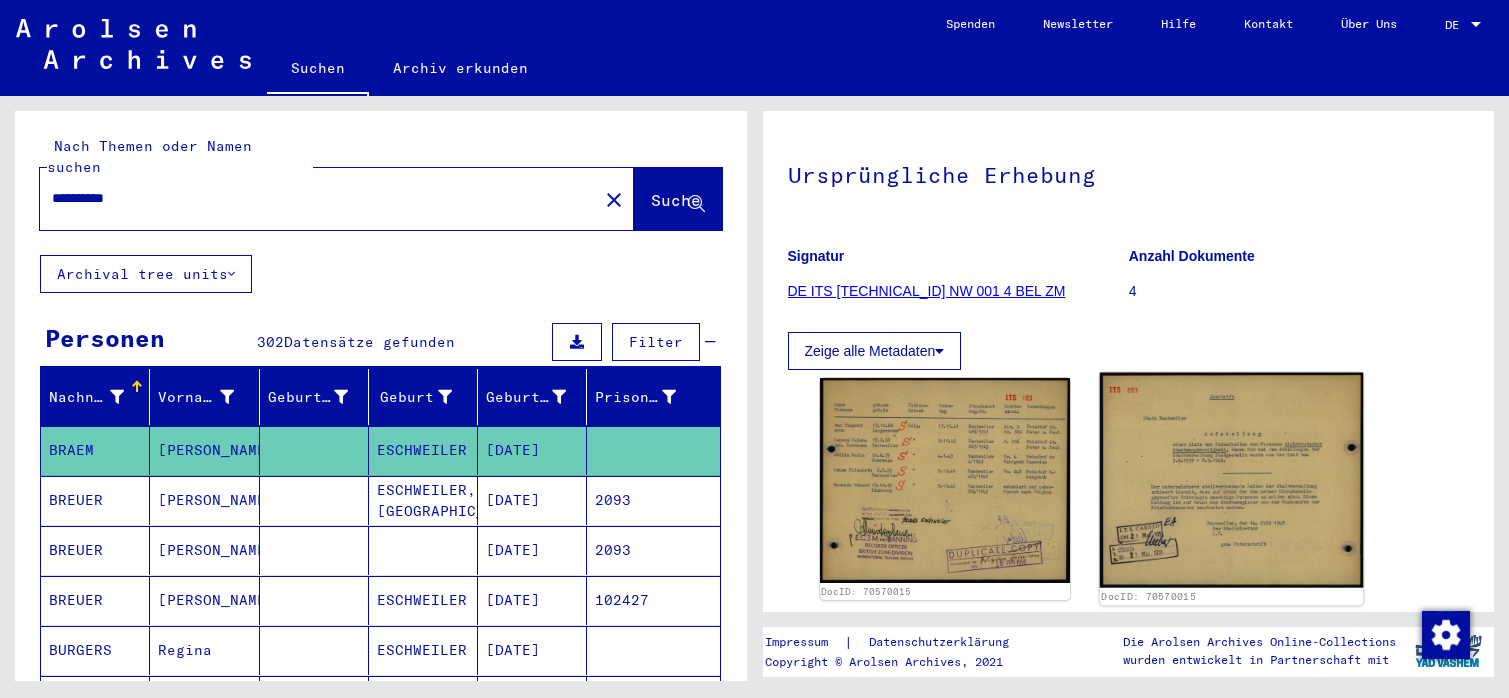 scroll, scrollTop: 108, scrollLeft: 0, axis: vertical 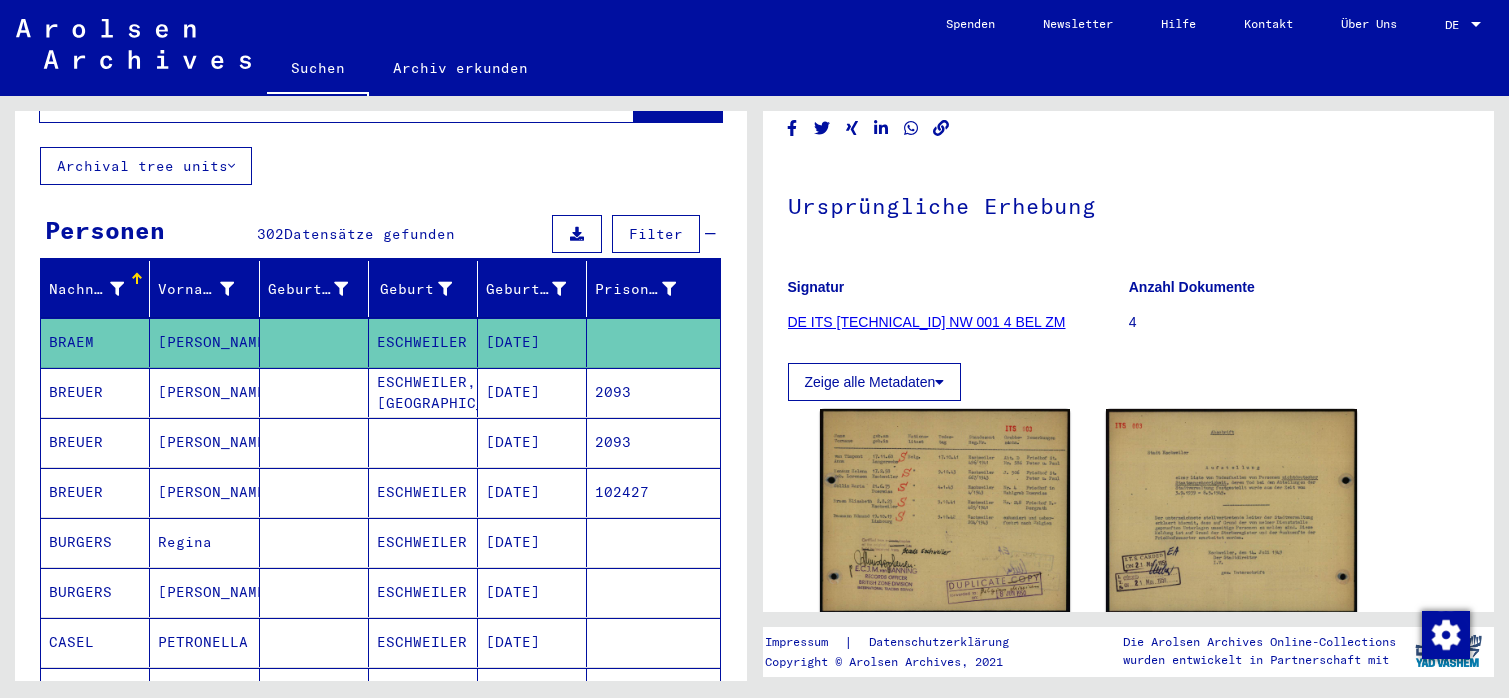 click on "BURGERS" at bounding box center (95, 592) 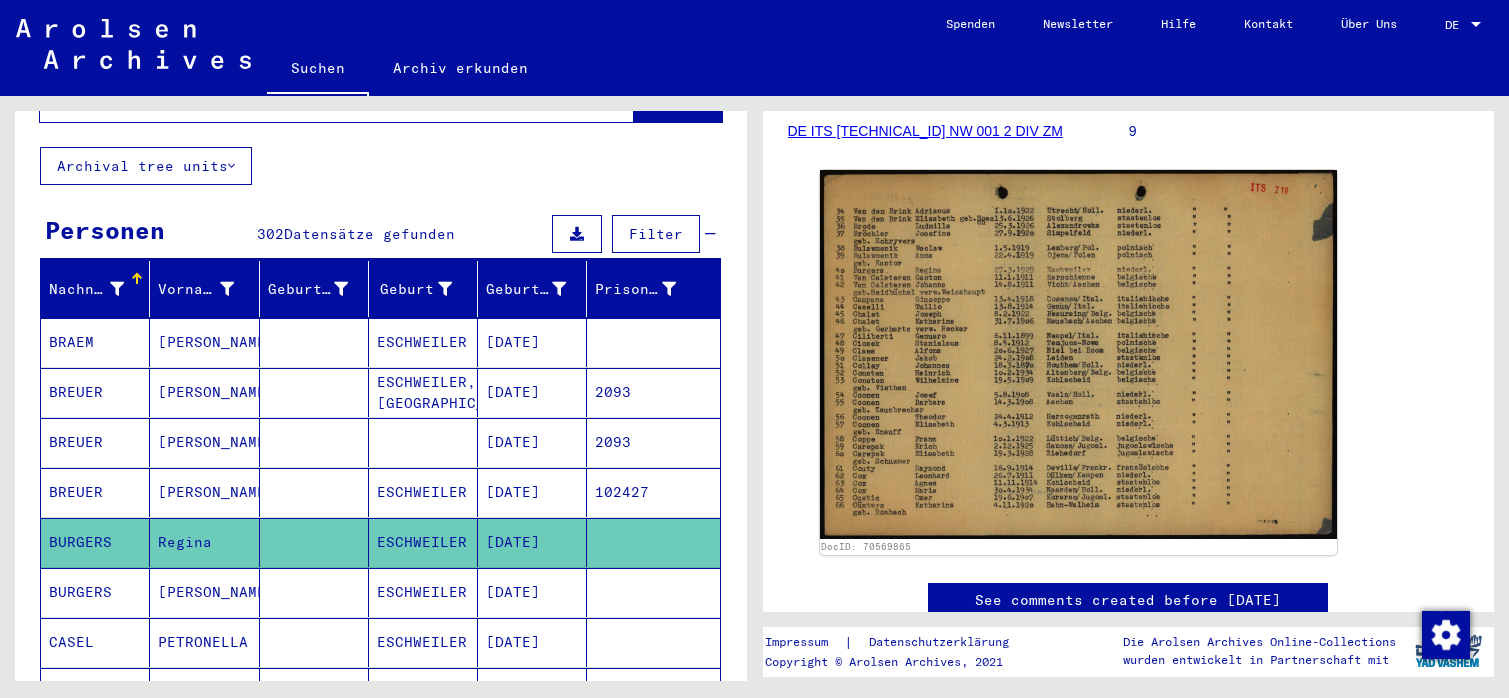 scroll, scrollTop: 324, scrollLeft: 0, axis: vertical 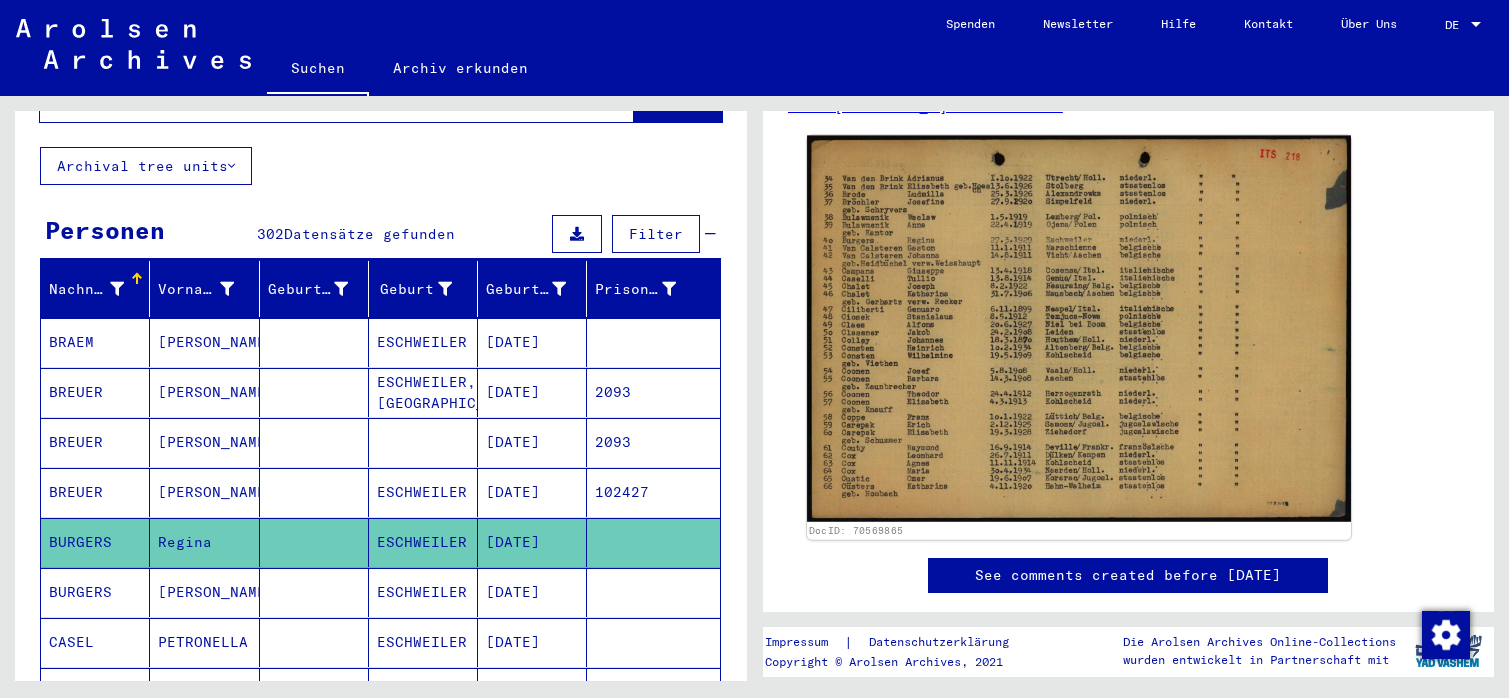 click 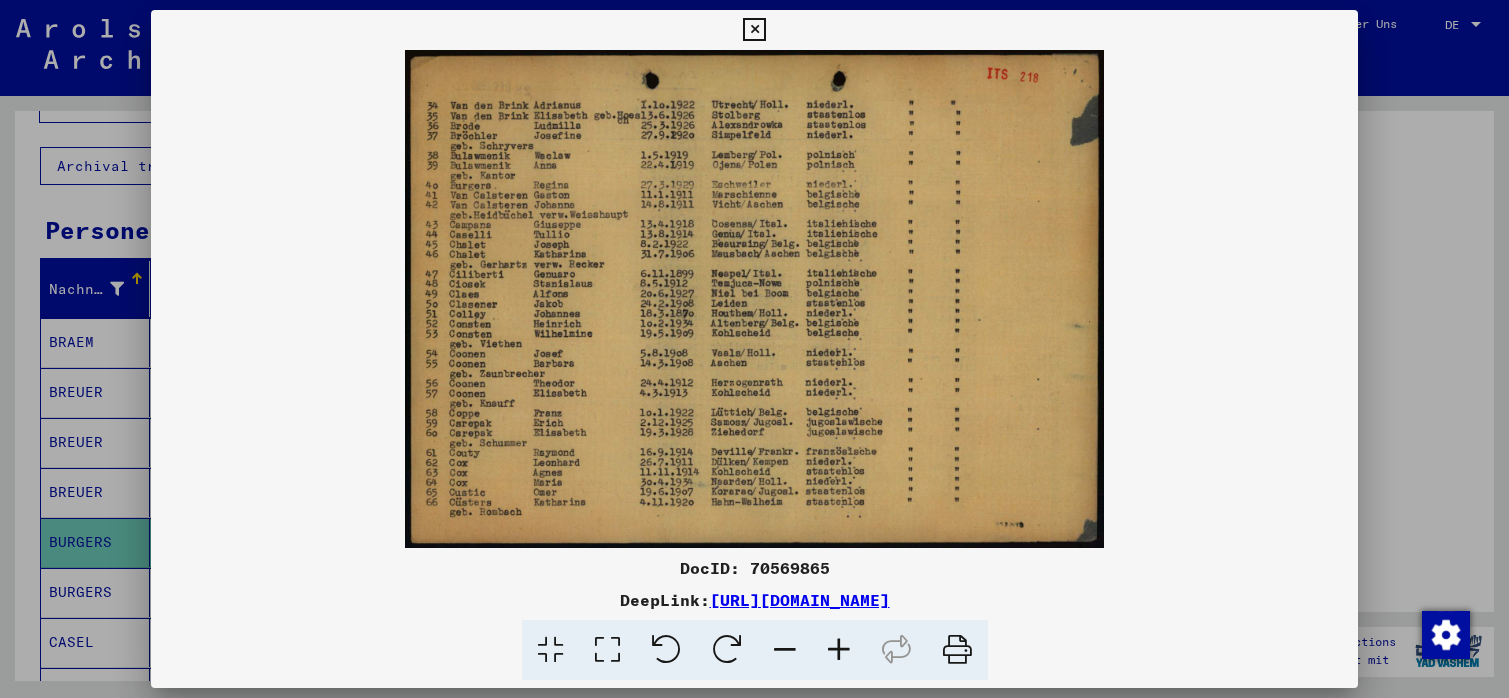 click at bounding box center [839, 650] 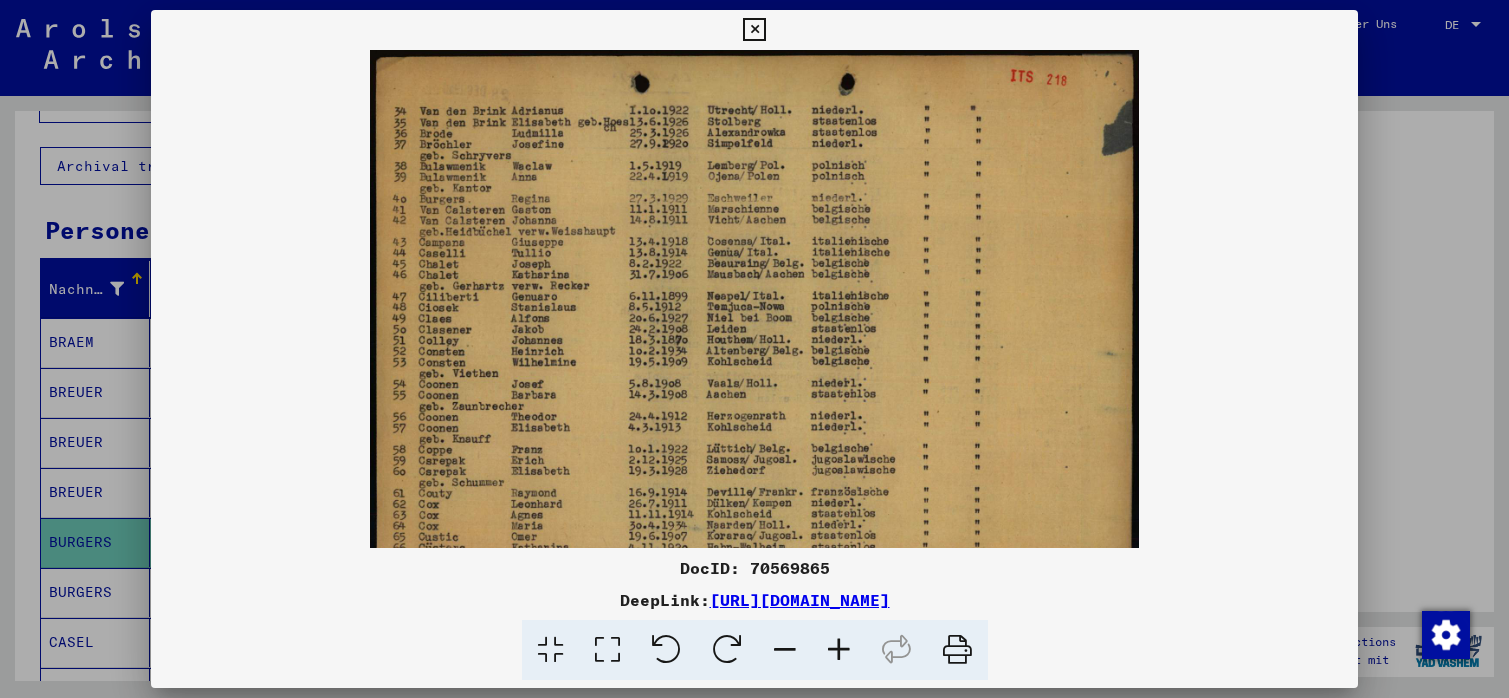 click at bounding box center (839, 650) 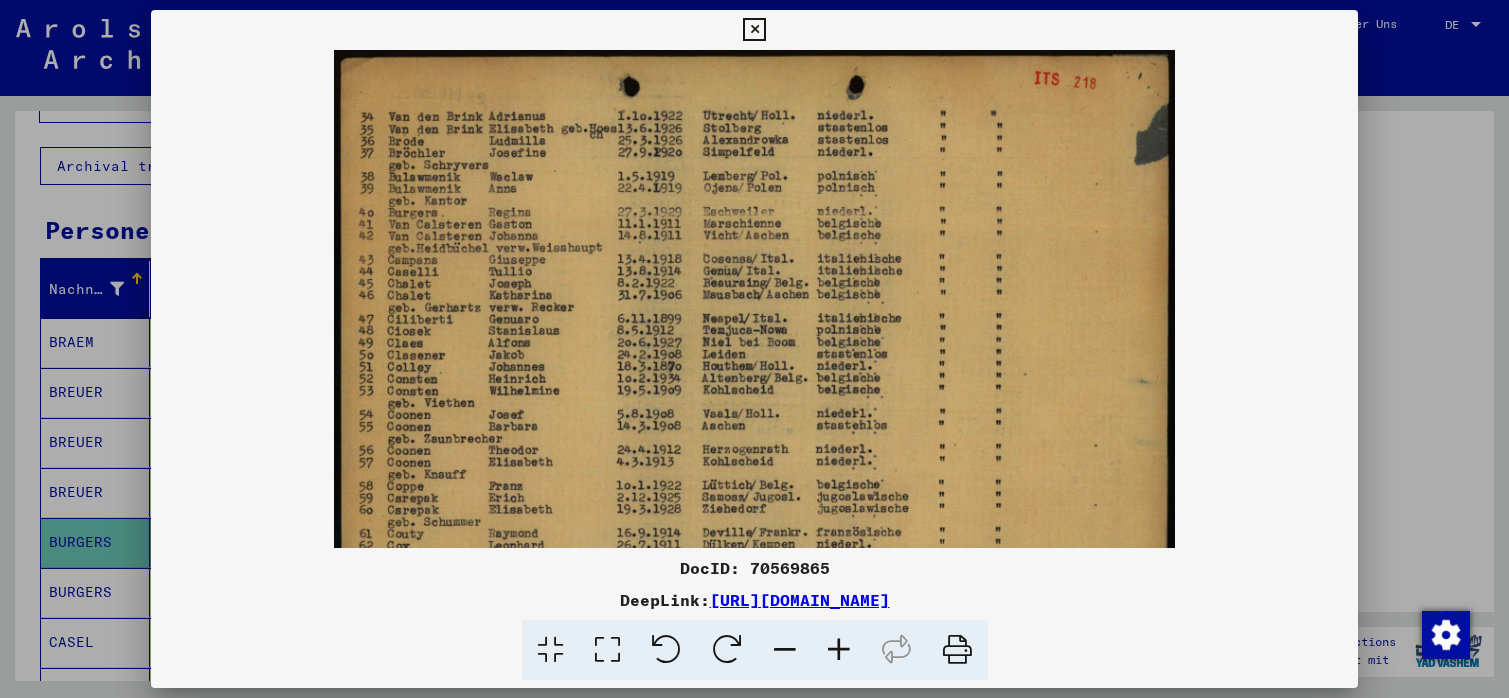 click at bounding box center [839, 650] 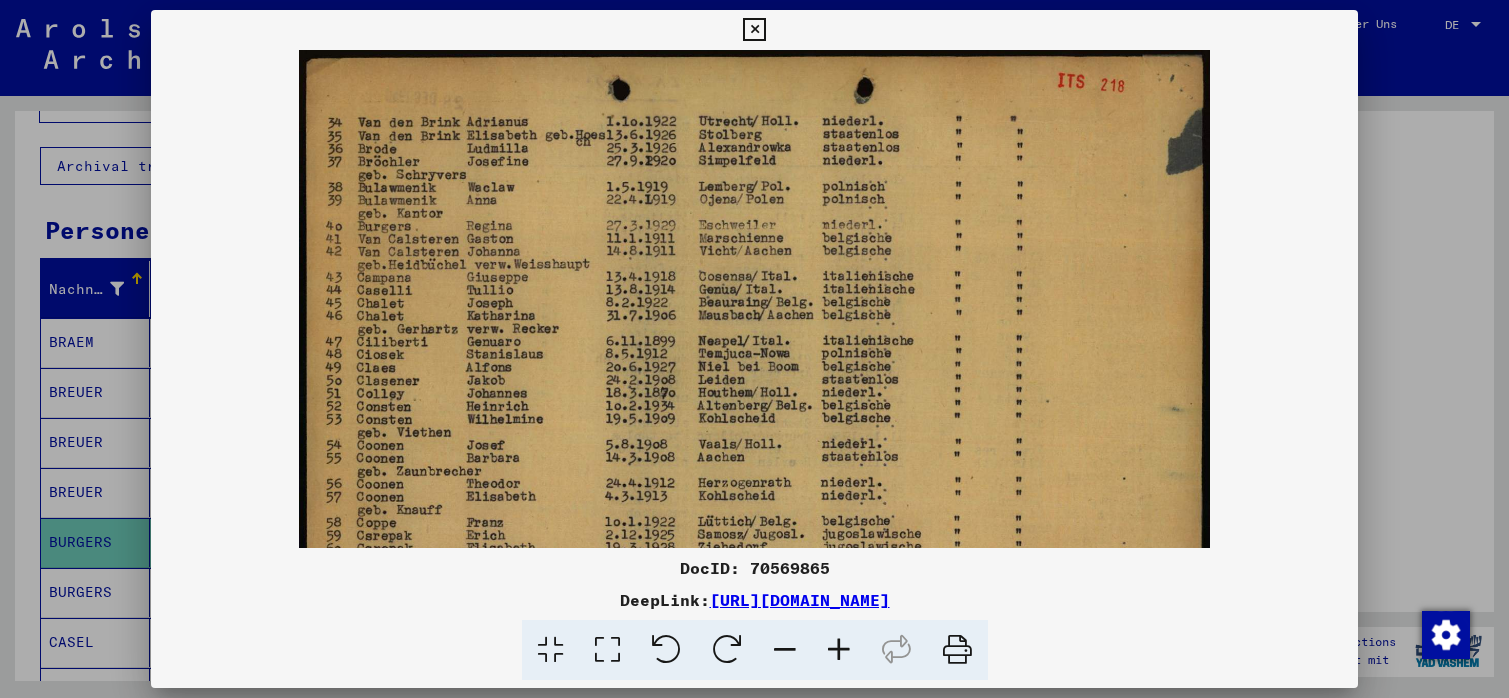 click at bounding box center [839, 650] 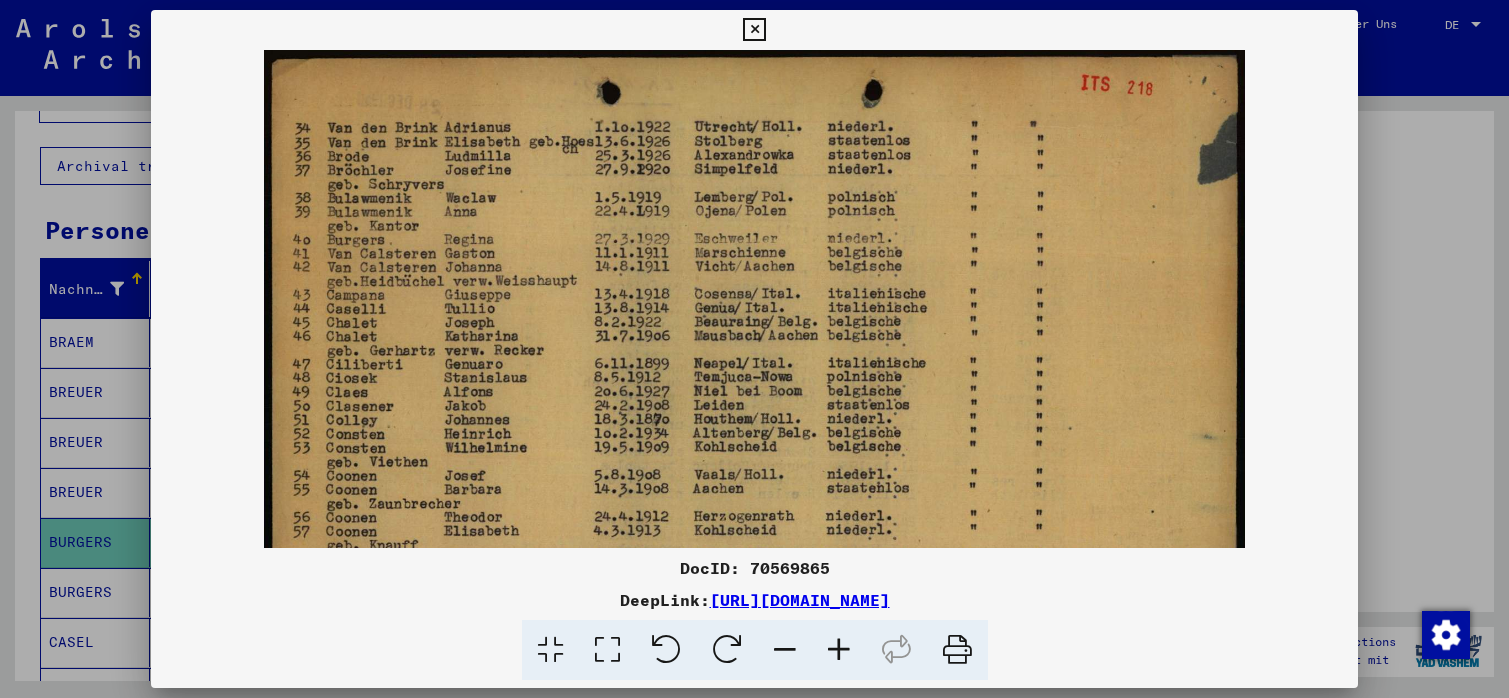 click at bounding box center (839, 650) 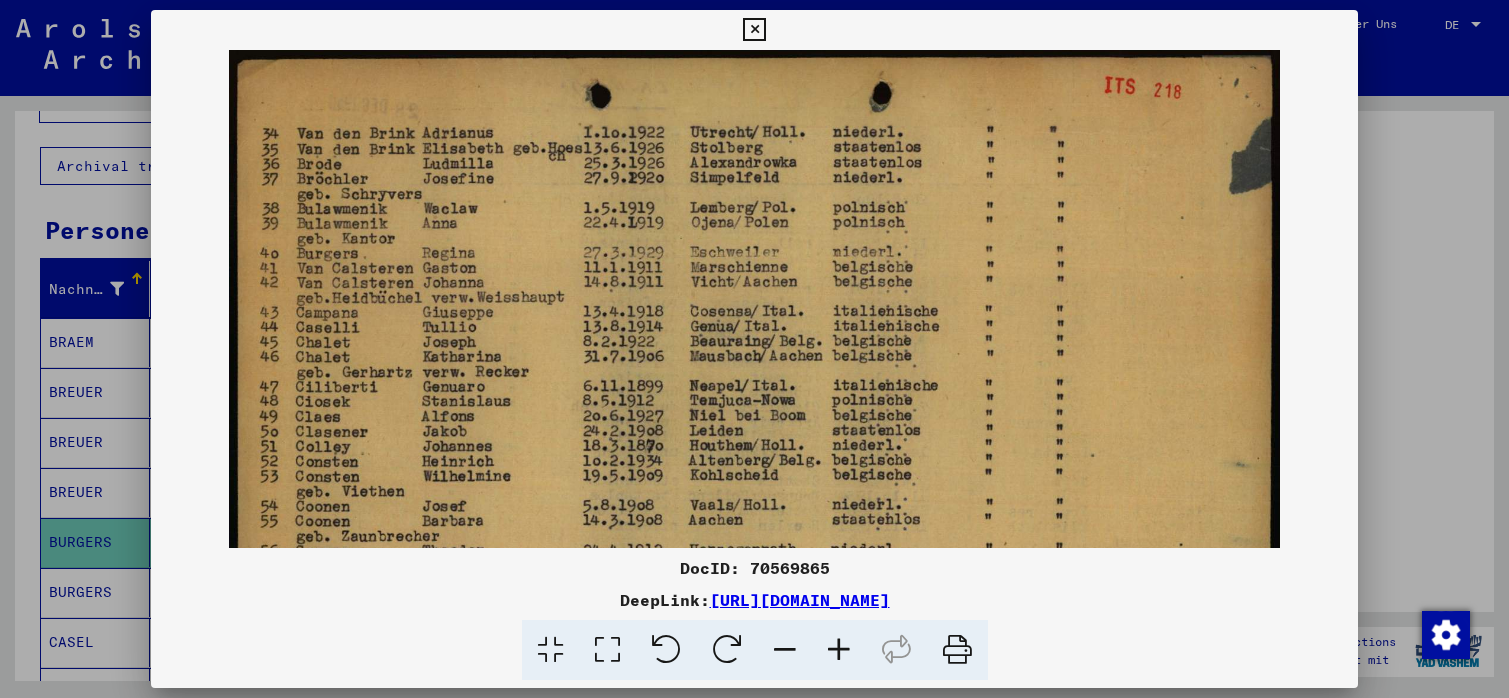 click at bounding box center (839, 650) 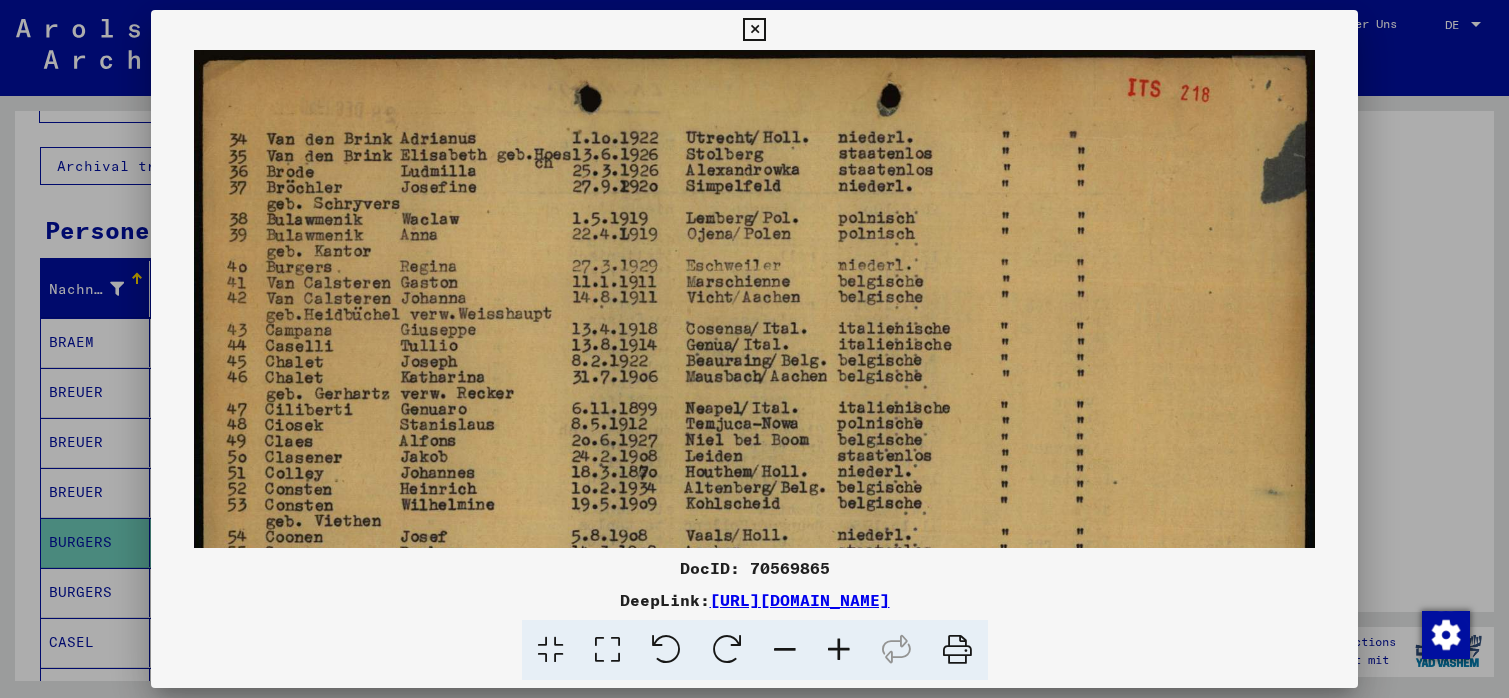 click at bounding box center [839, 650] 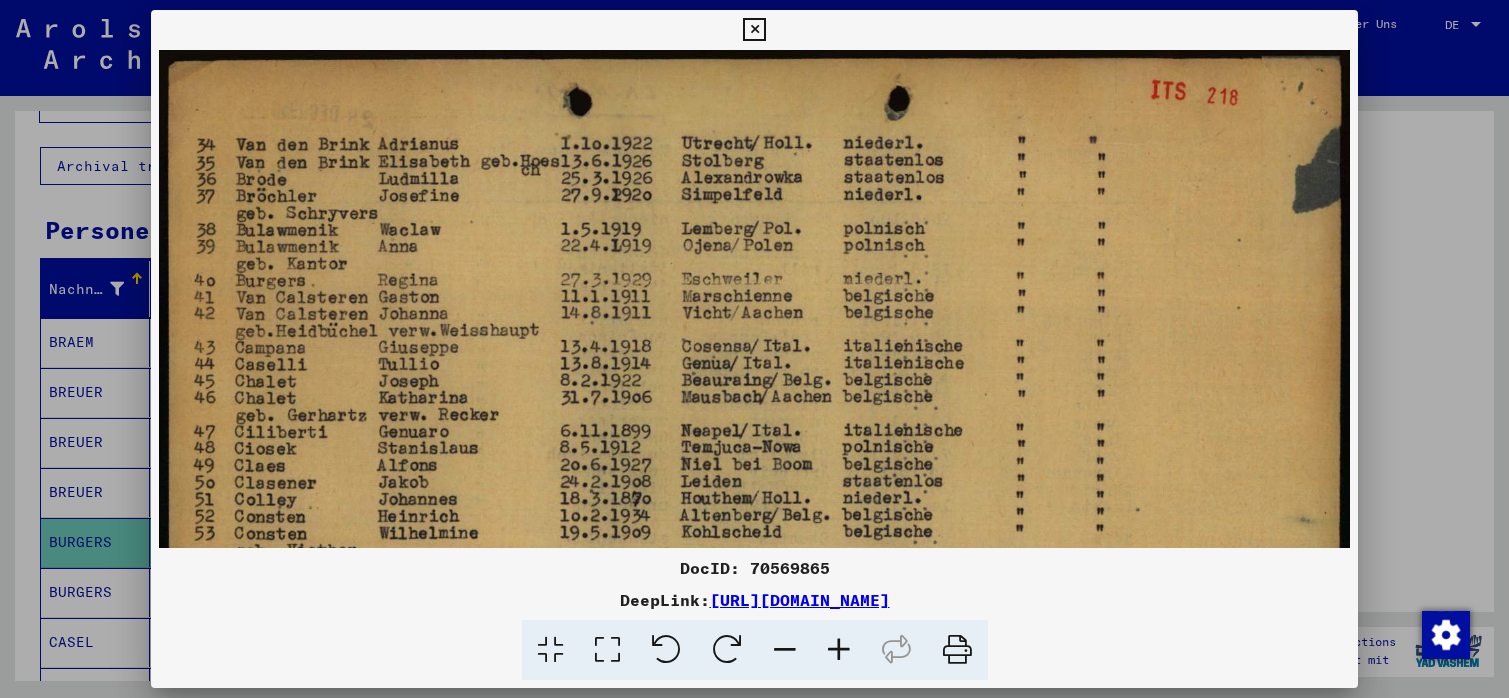 click at bounding box center [839, 650] 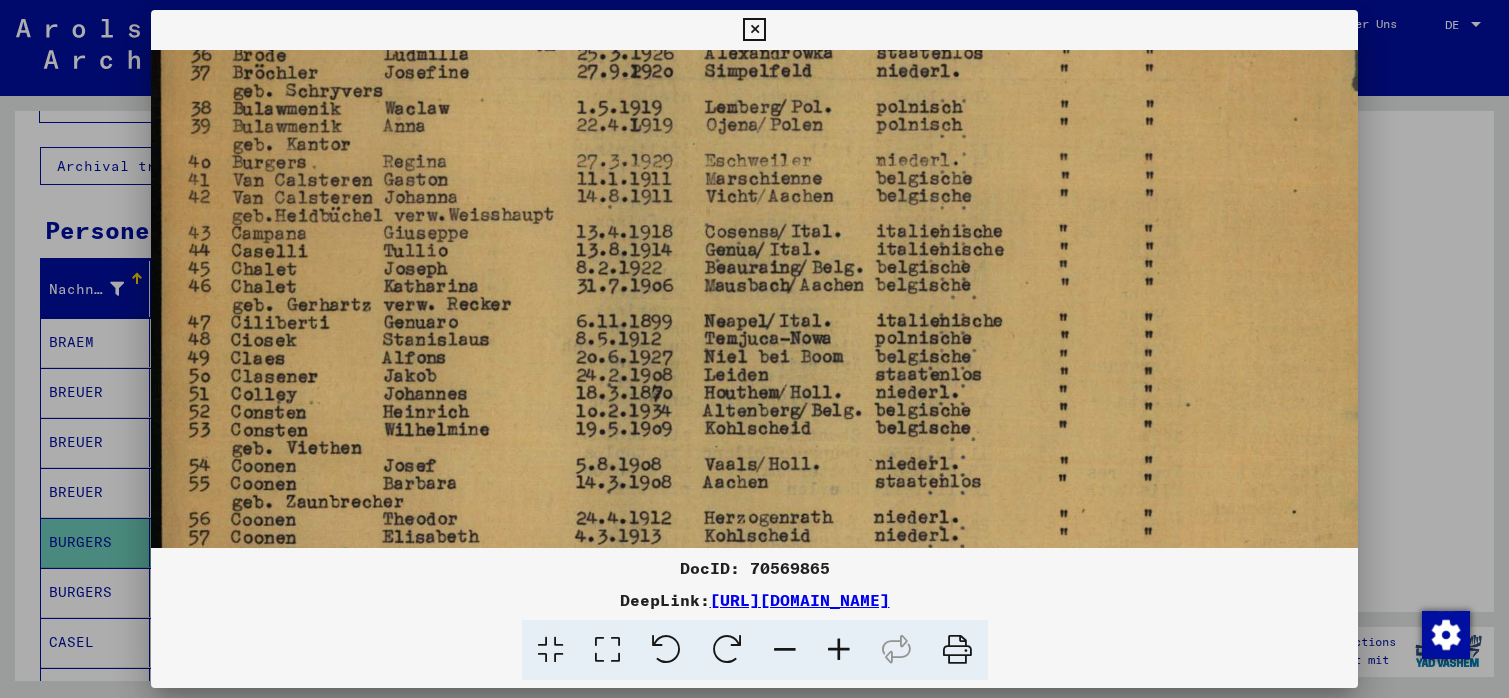 scroll, scrollTop: 135, scrollLeft: 0, axis: vertical 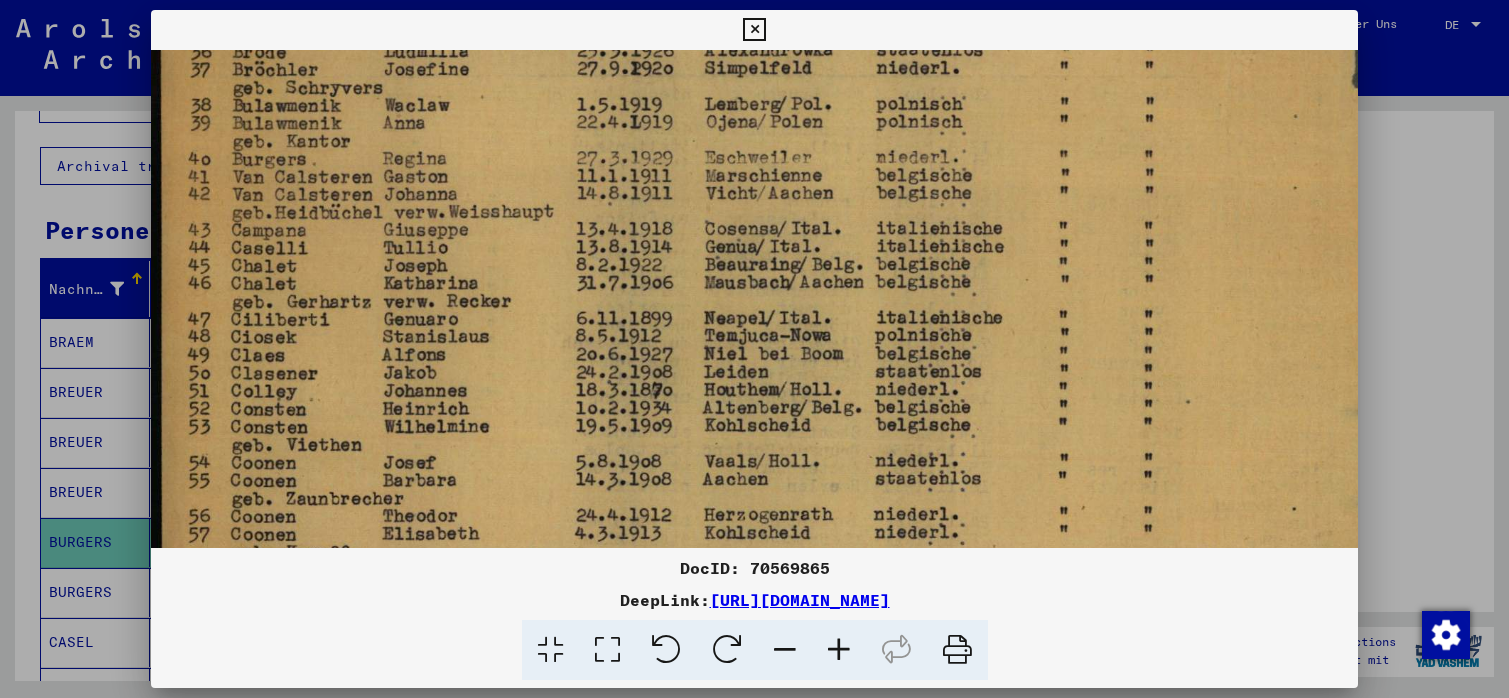 drag, startPoint x: 797, startPoint y: 440, endPoint x: 818, endPoint y: 305, distance: 136.62357 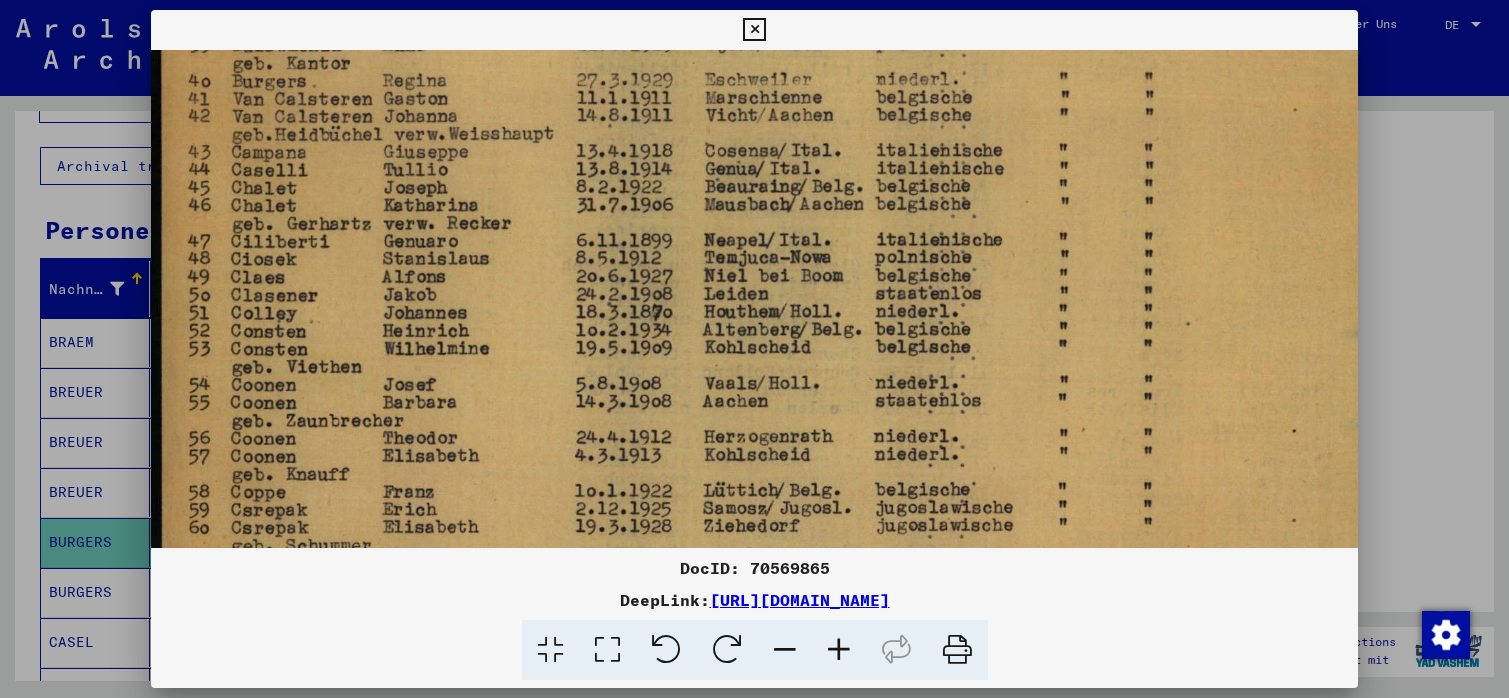 scroll, scrollTop: 225, scrollLeft: 0, axis: vertical 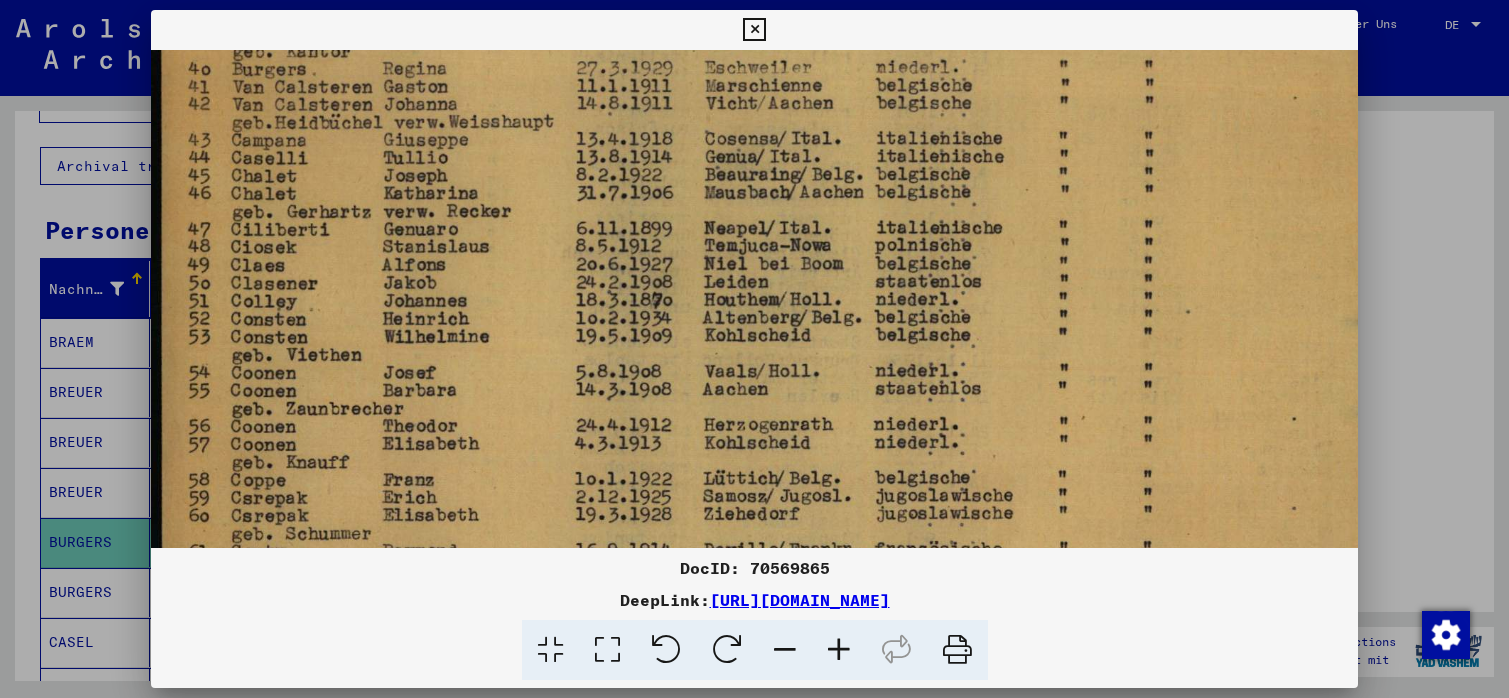drag, startPoint x: 763, startPoint y: 444, endPoint x: 786, endPoint y: 354, distance: 92.89241 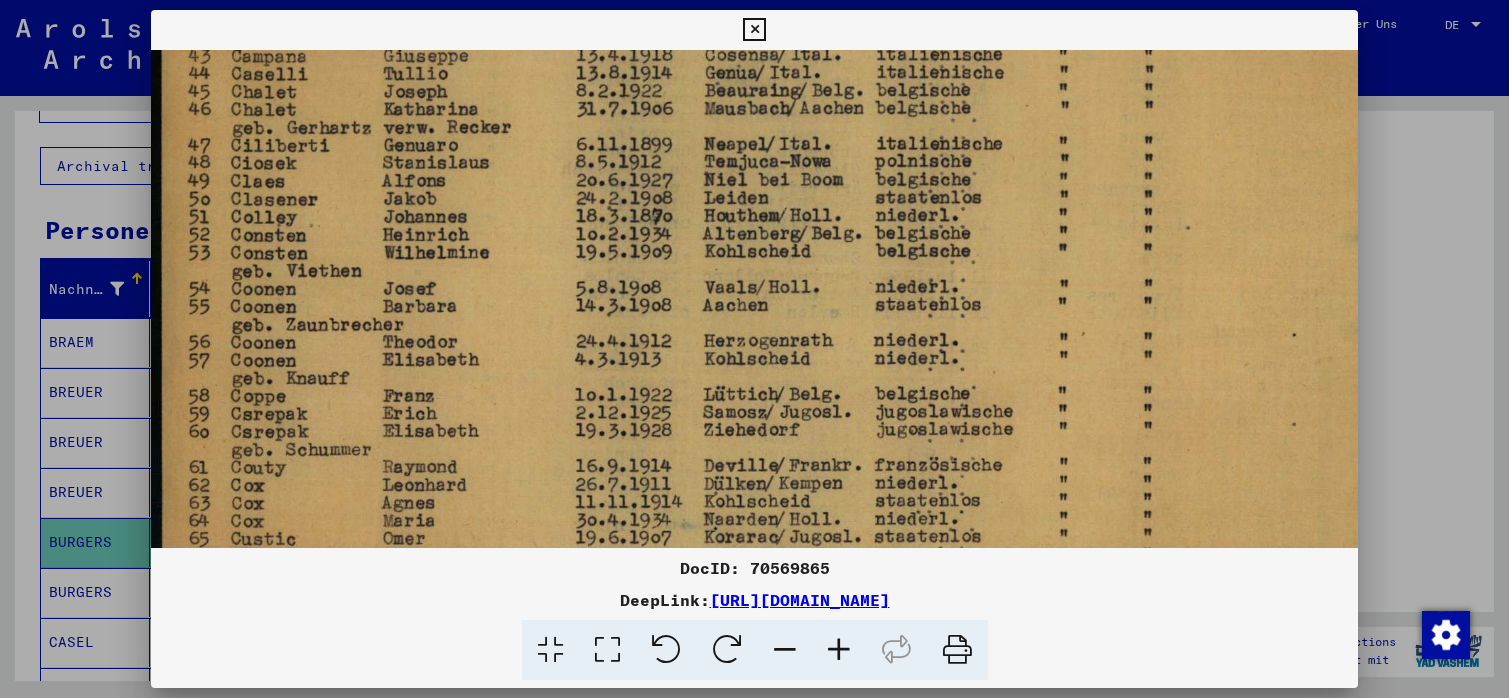scroll, scrollTop: 314, scrollLeft: 0, axis: vertical 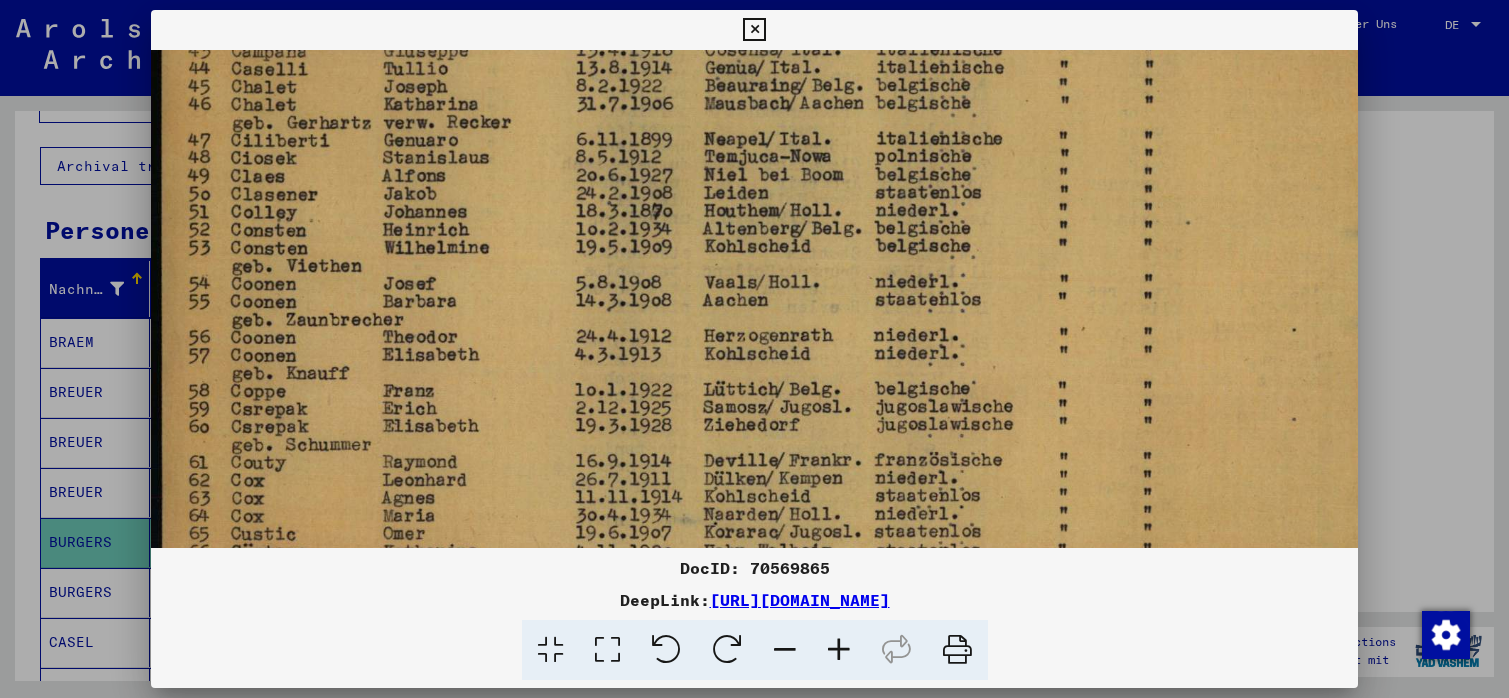 drag, startPoint x: 770, startPoint y: 447, endPoint x: 791, endPoint y: 358, distance: 91.44397 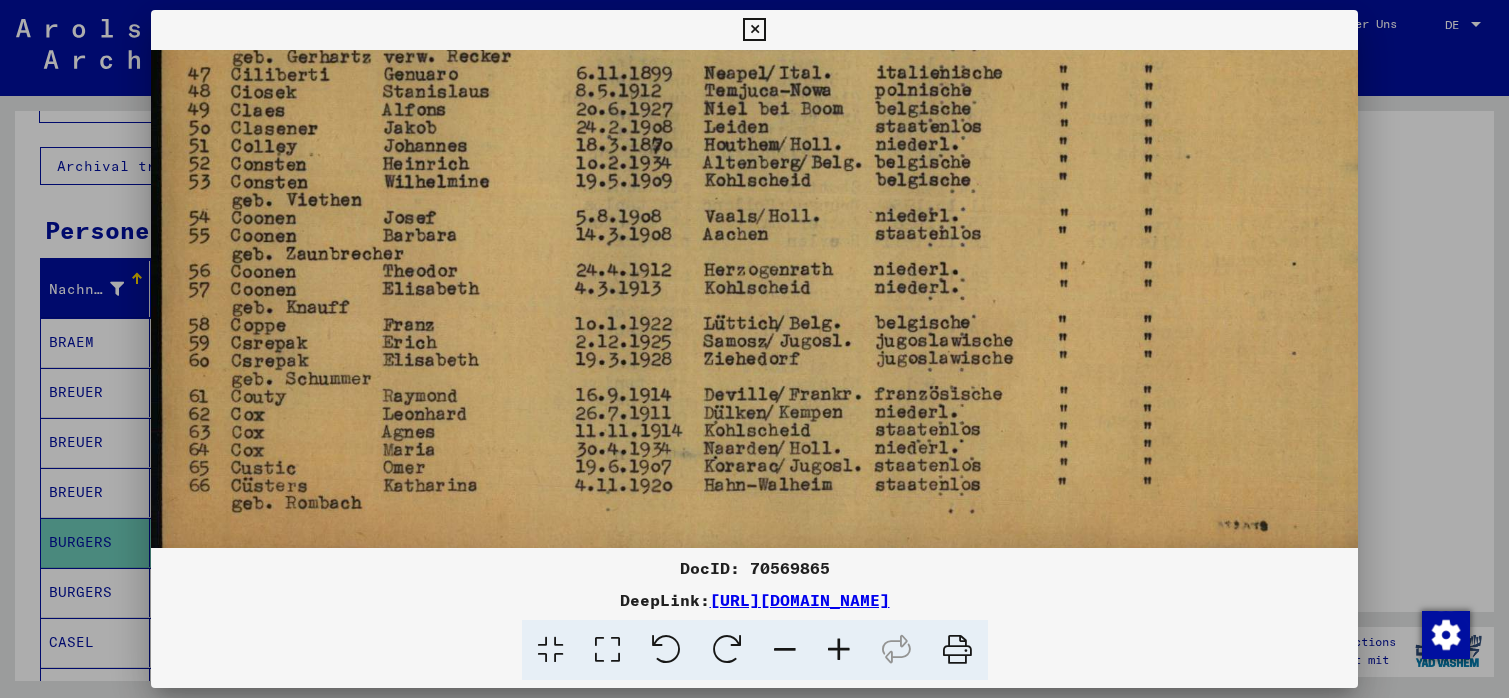 scroll, scrollTop: 394, scrollLeft: 0, axis: vertical 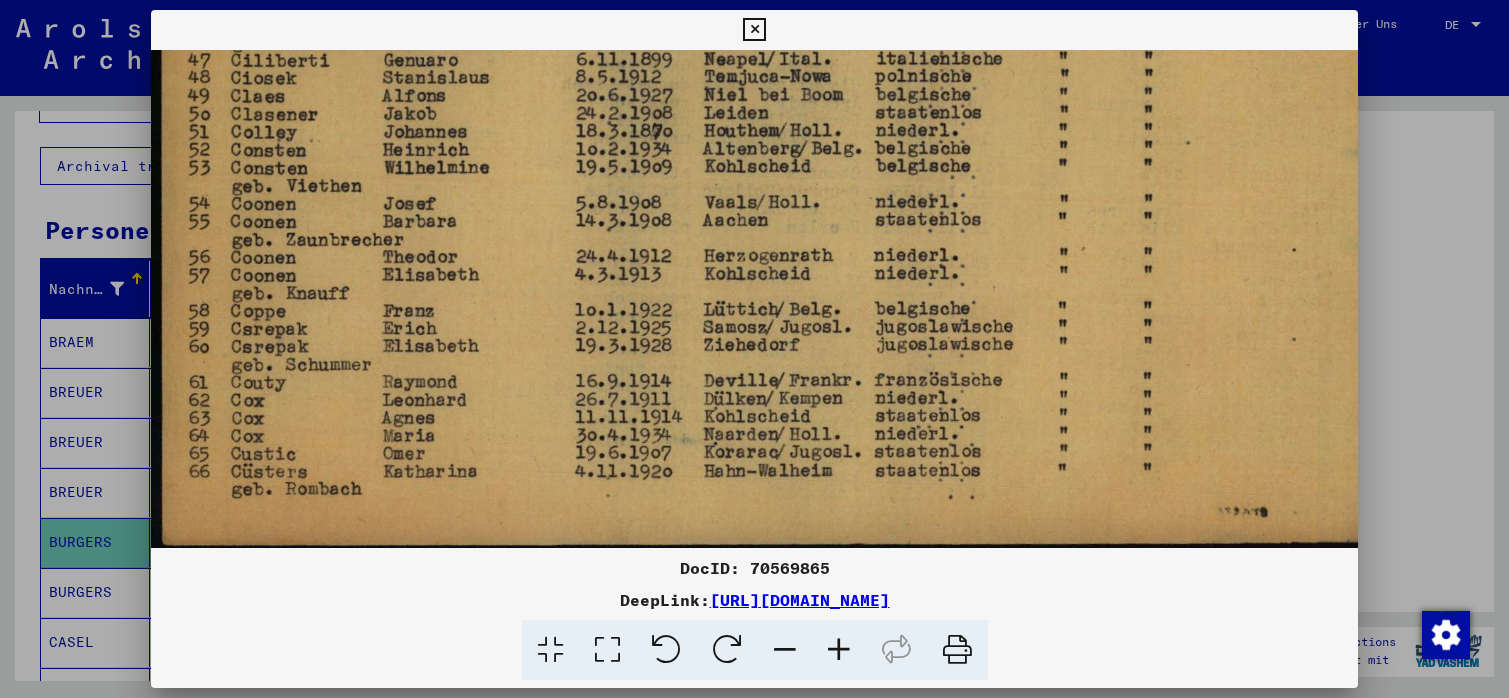 drag, startPoint x: 776, startPoint y: 463, endPoint x: 787, endPoint y: 383, distance: 80.75271 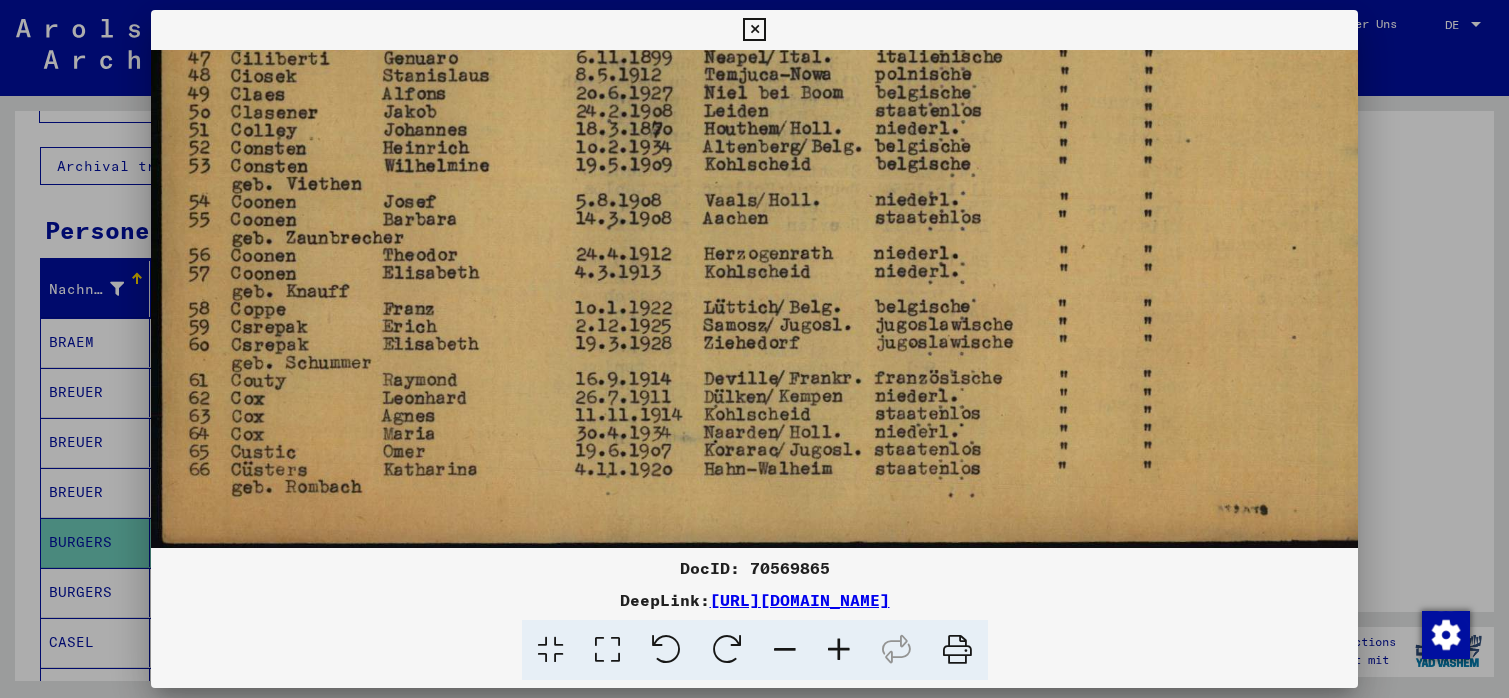 scroll, scrollTop: 400, scrollLeft: 0, axis: vertical 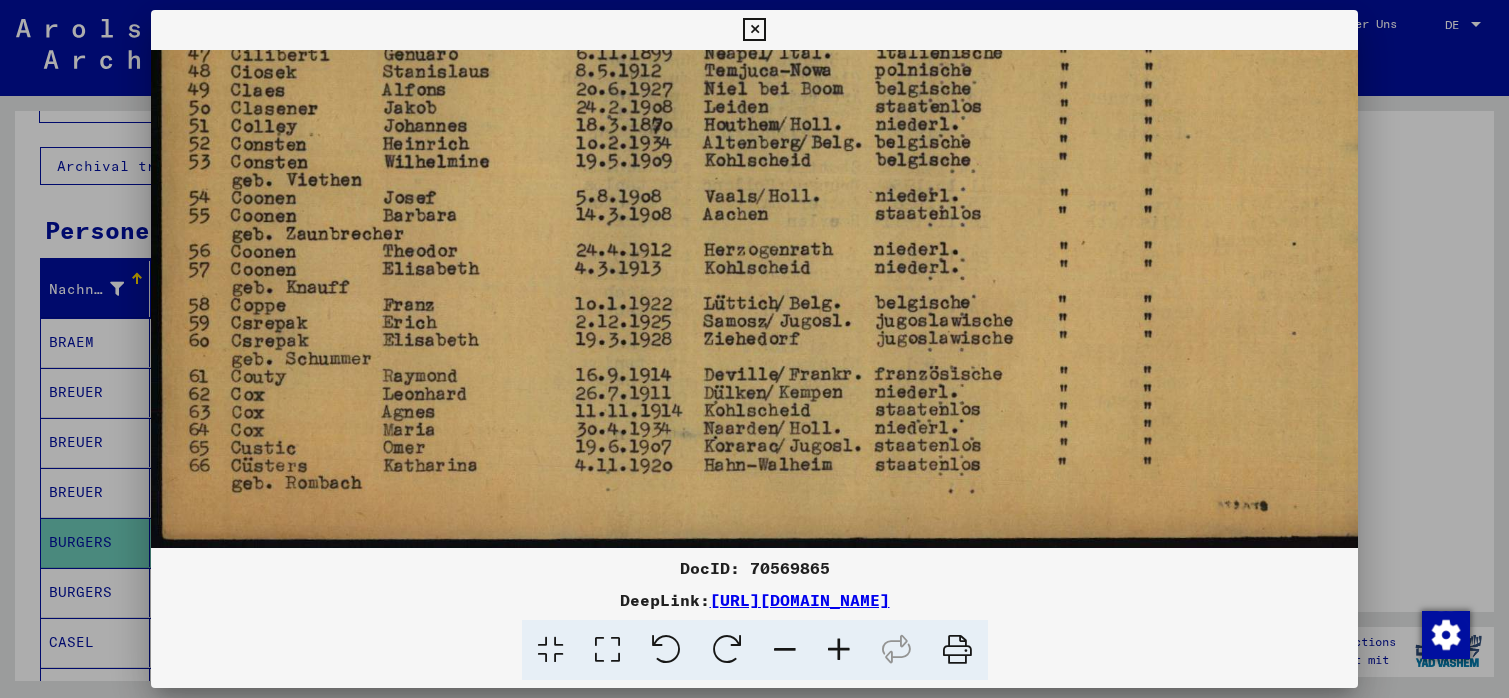 click at bounding box center [782, 99] 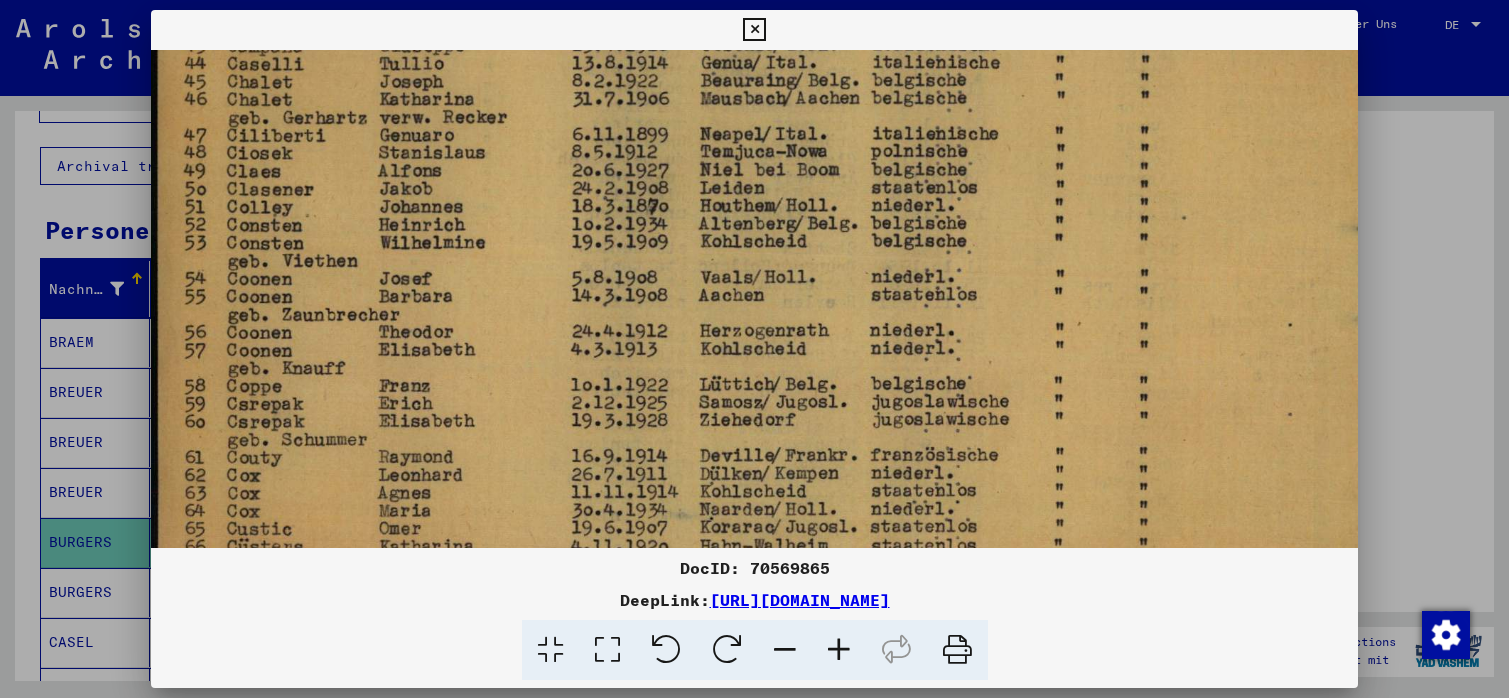 drag, startPoint x: 783, startPoint y: 478, endPoint x: 780, endPoint y: 537, distance: 59.07622 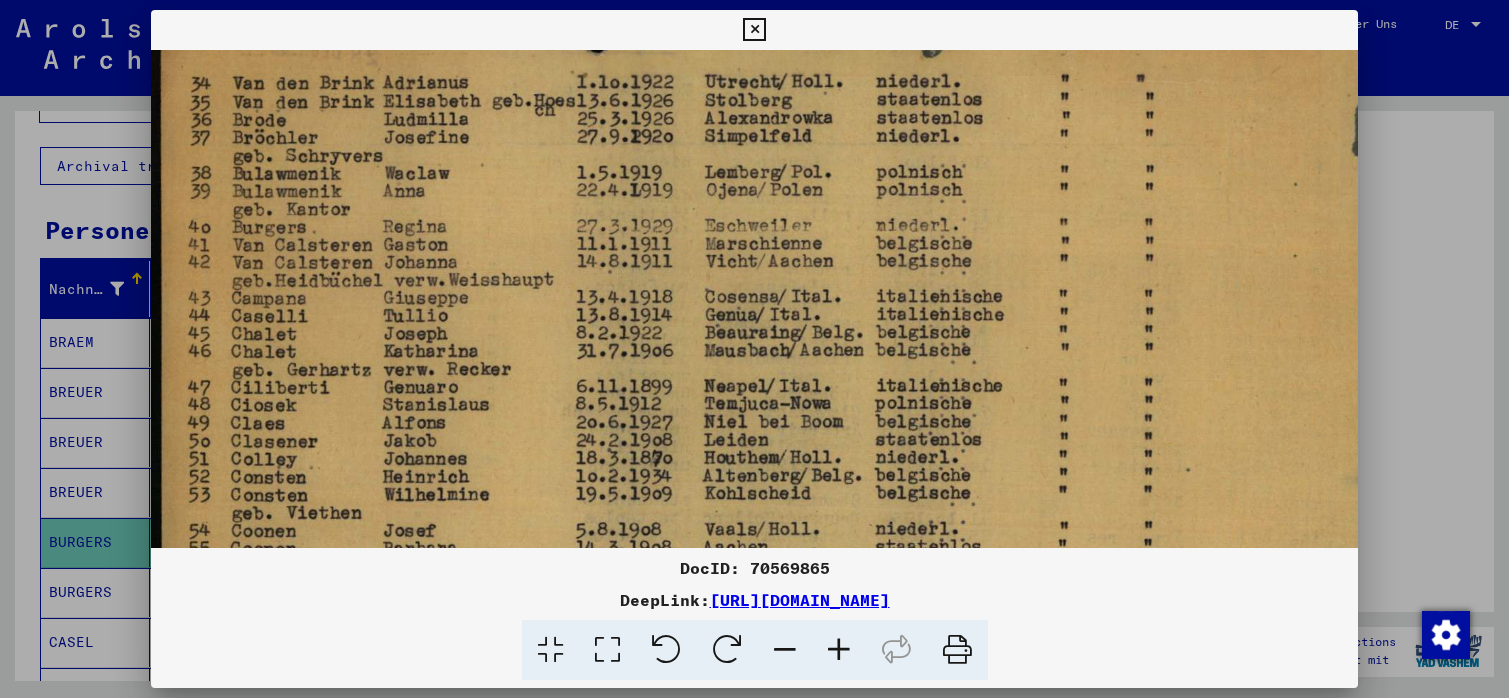 scroll, scrollTop: 145, scrollLeft: 0, axis: vertical 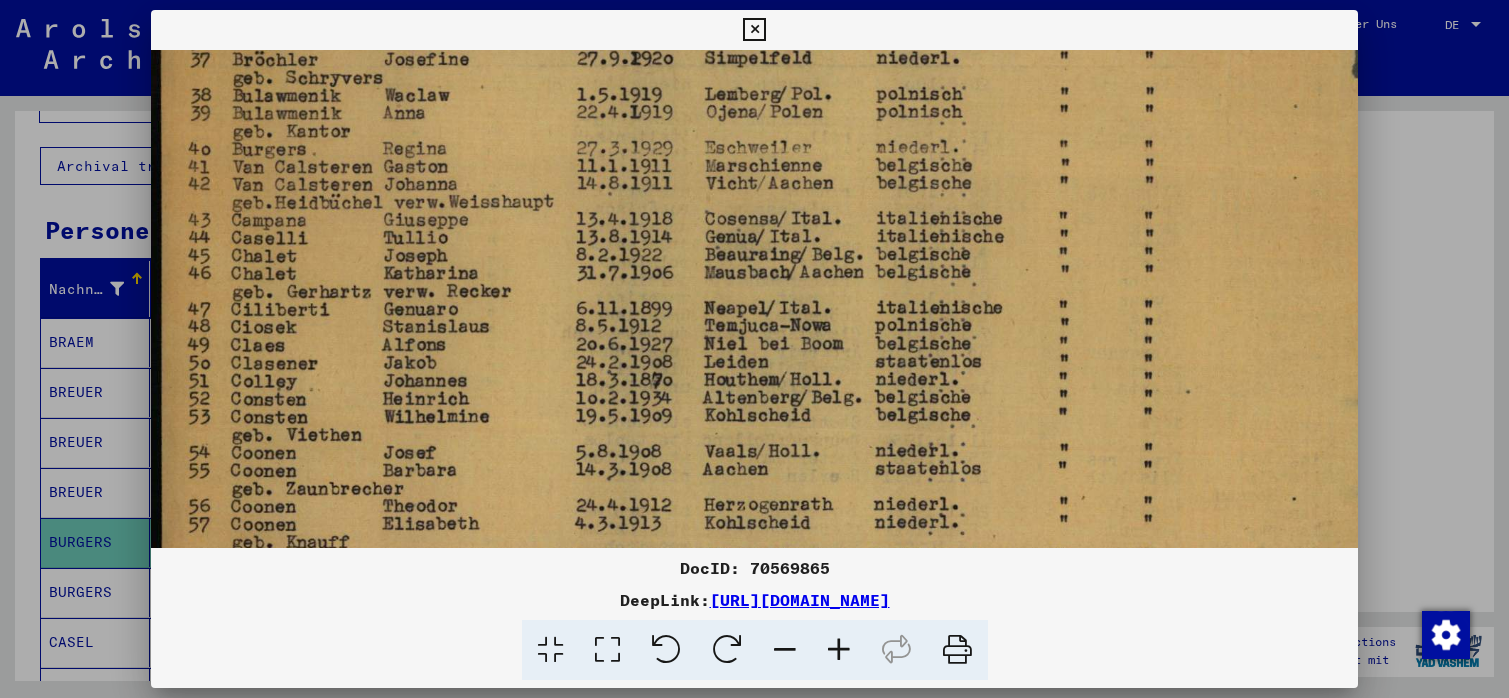 drag, startPoint x: 824, startPoint y: 364, endPoint x: 841, endPoint y: 446, distance: 83.74366 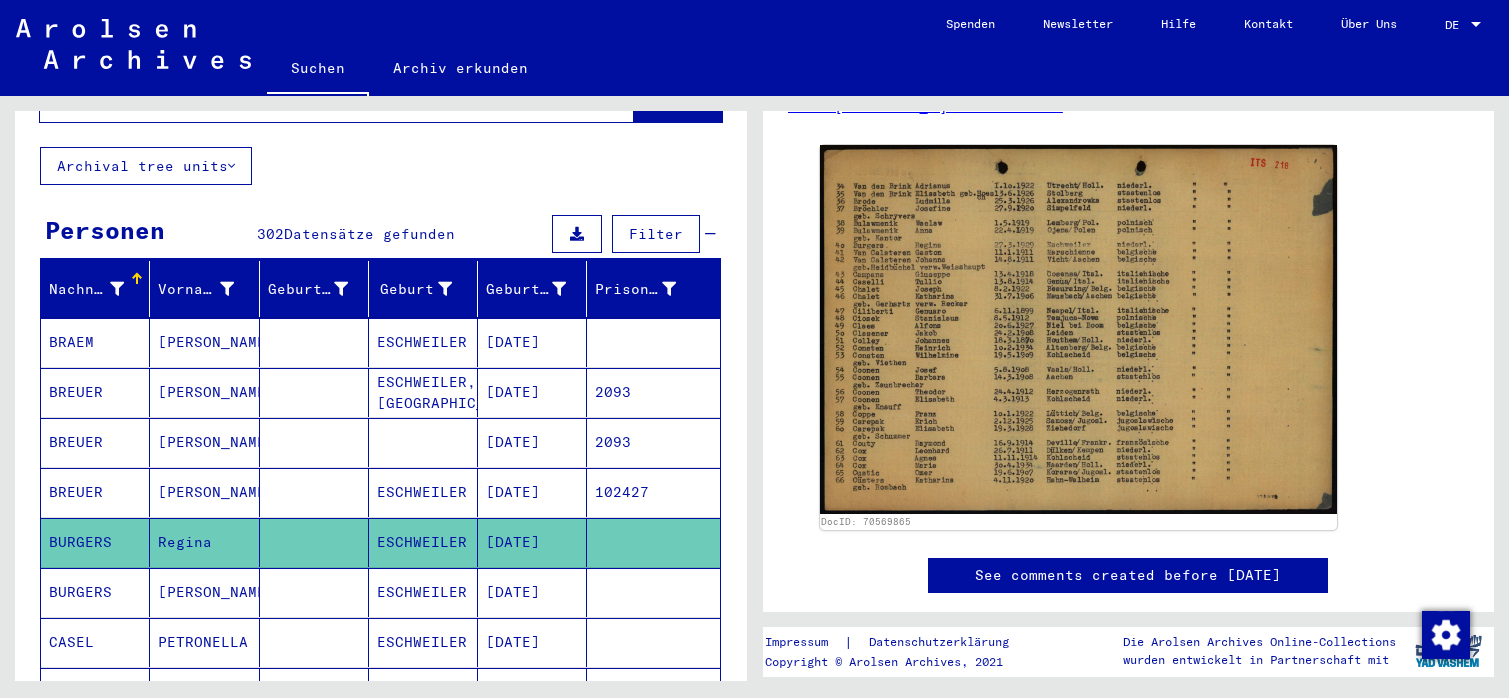 click on "[PERSON_NAME]" at bounding box center [204, 642] 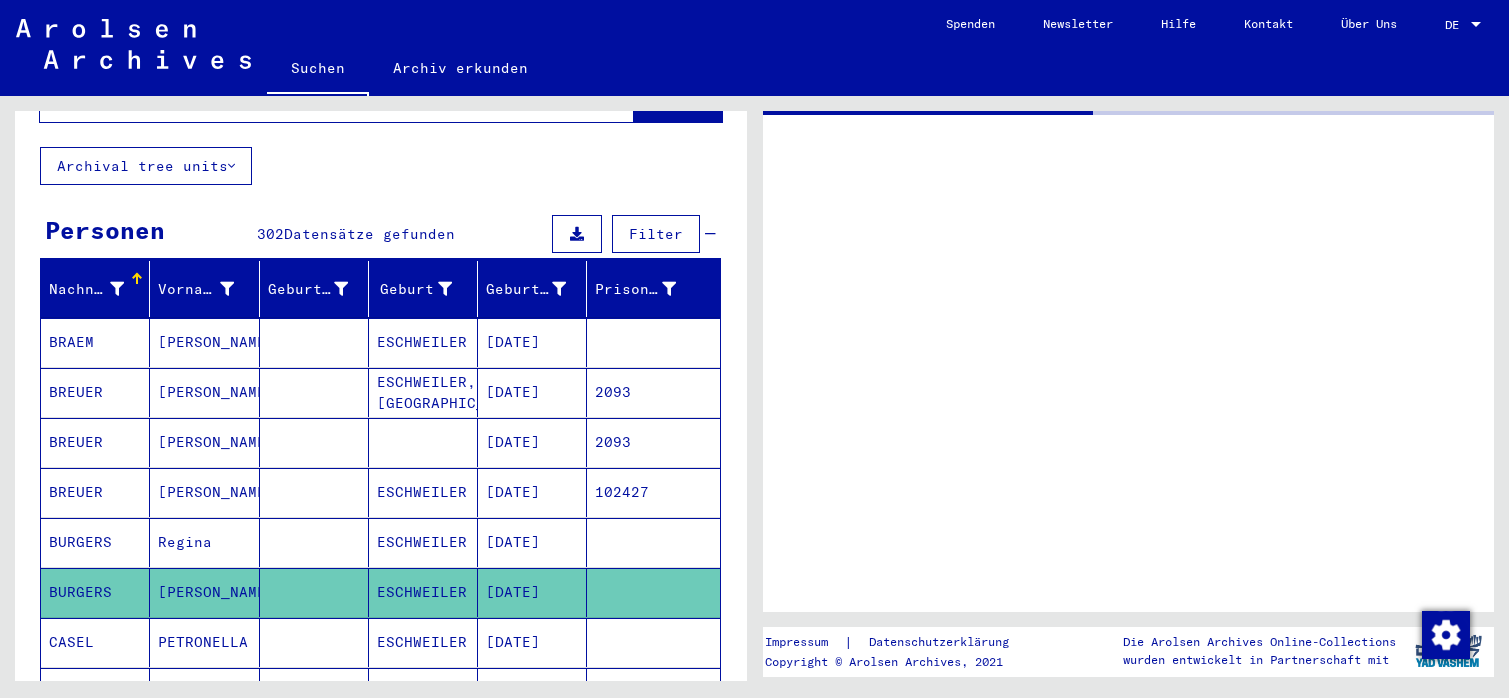 scroll, scrollTop: 0, scrollLeft: 0, axis: both 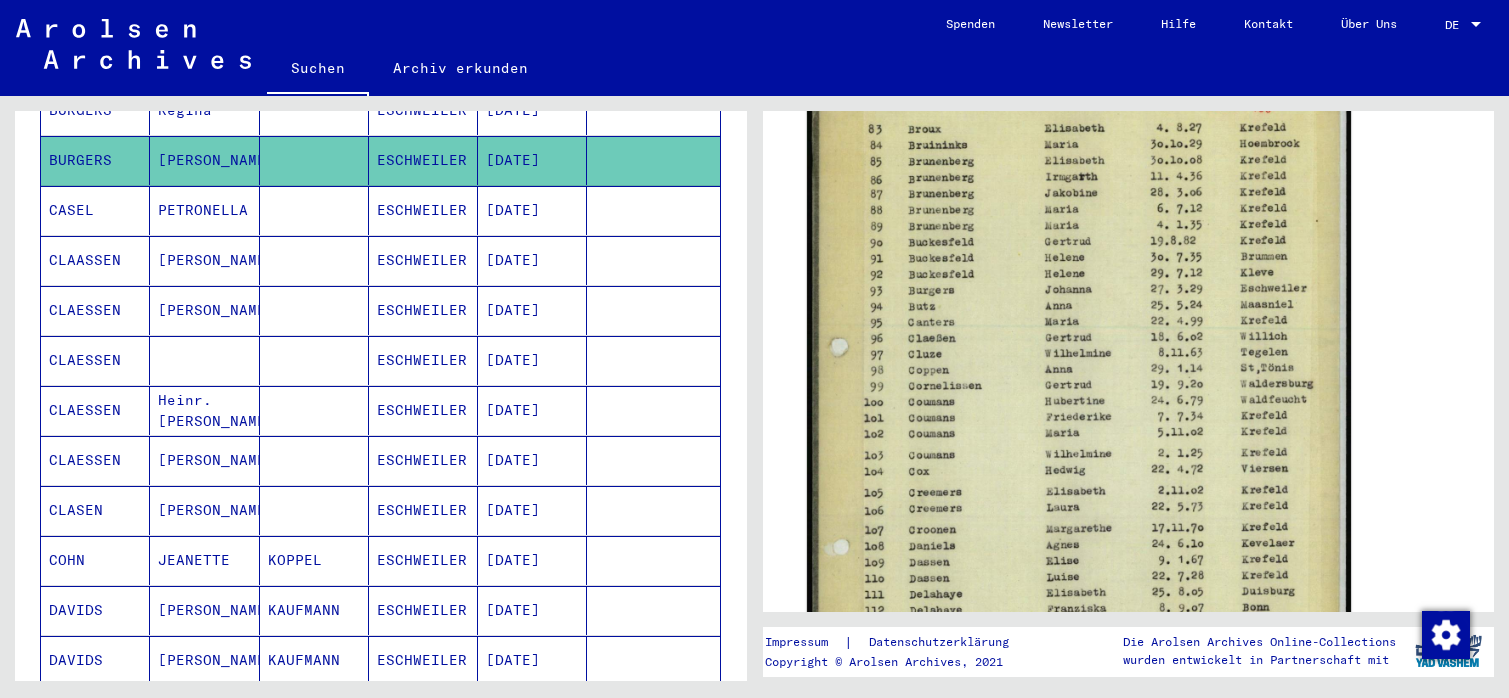 click 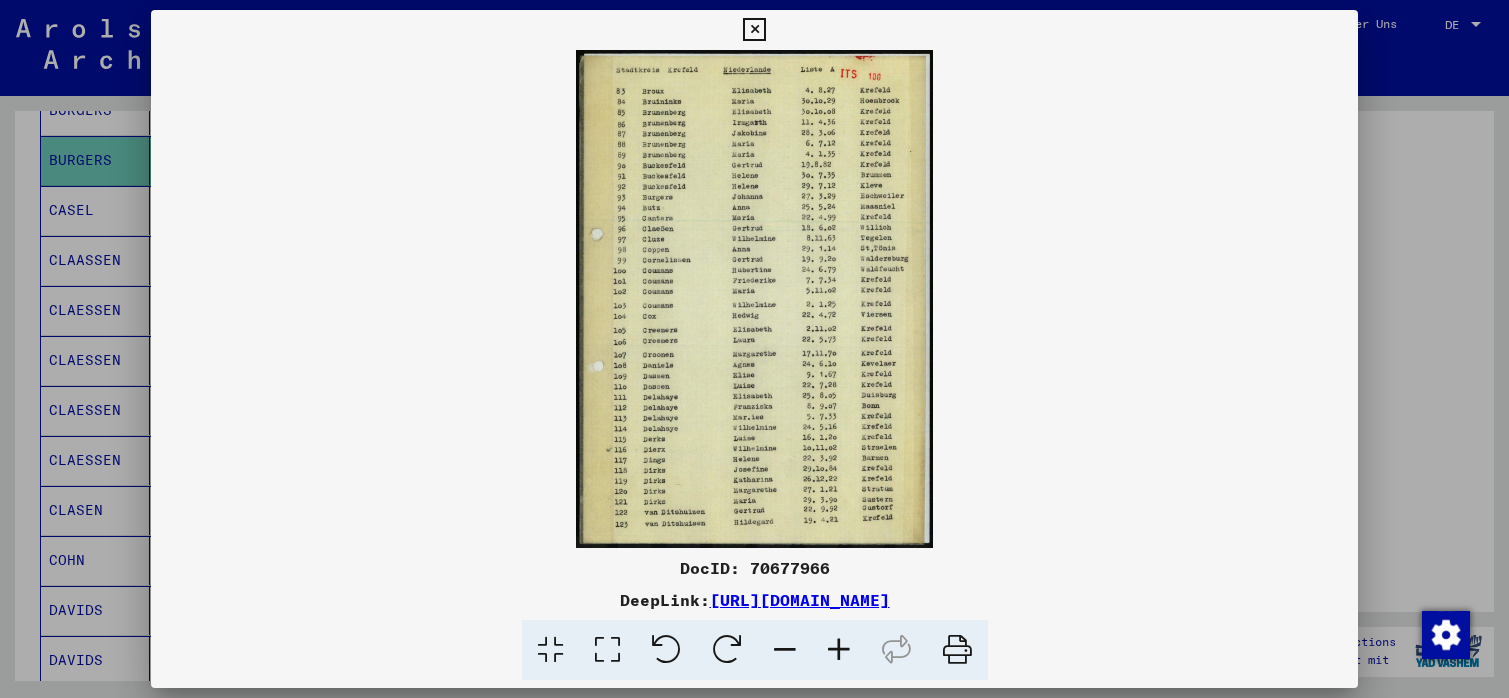 click at bounding box center (839, 650) 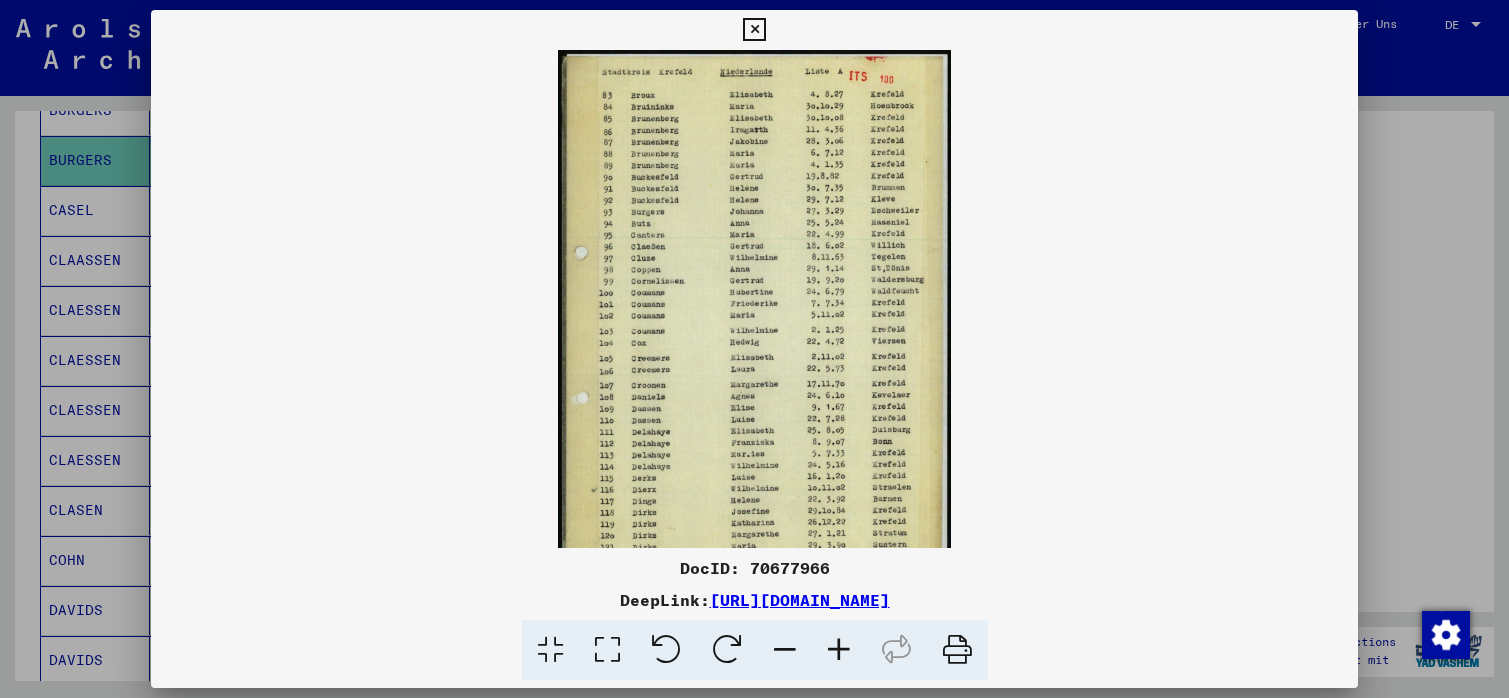 click at bounding box center (839, 650) 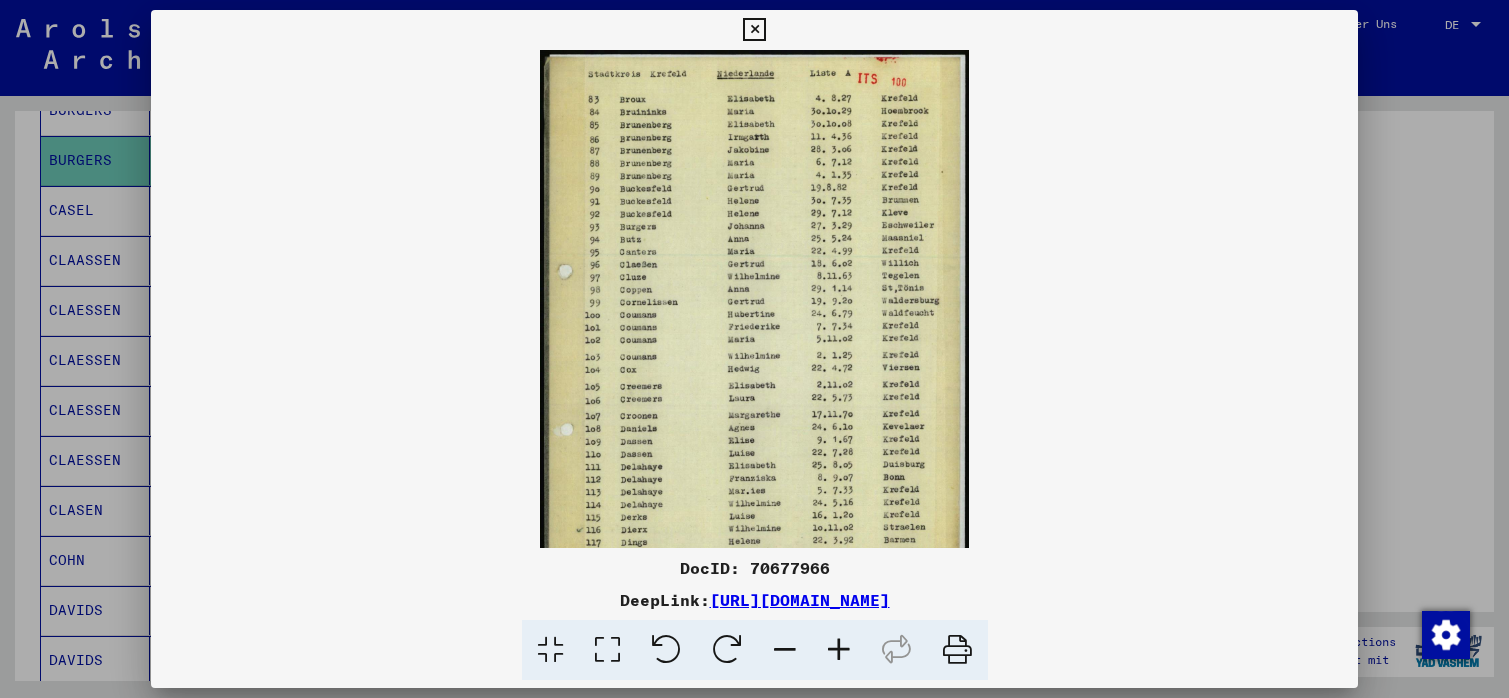 click at bounding box center [839, 650] 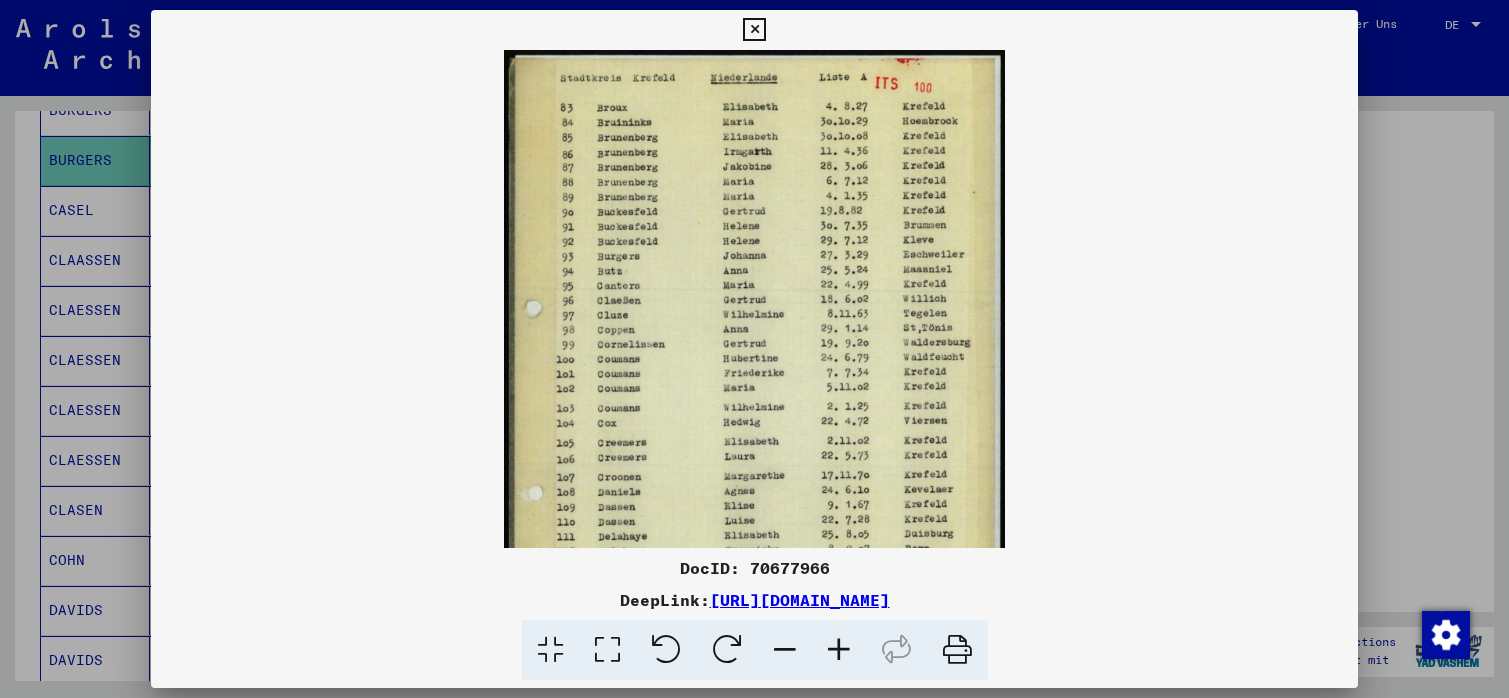 click at bounding box center (839, 650) 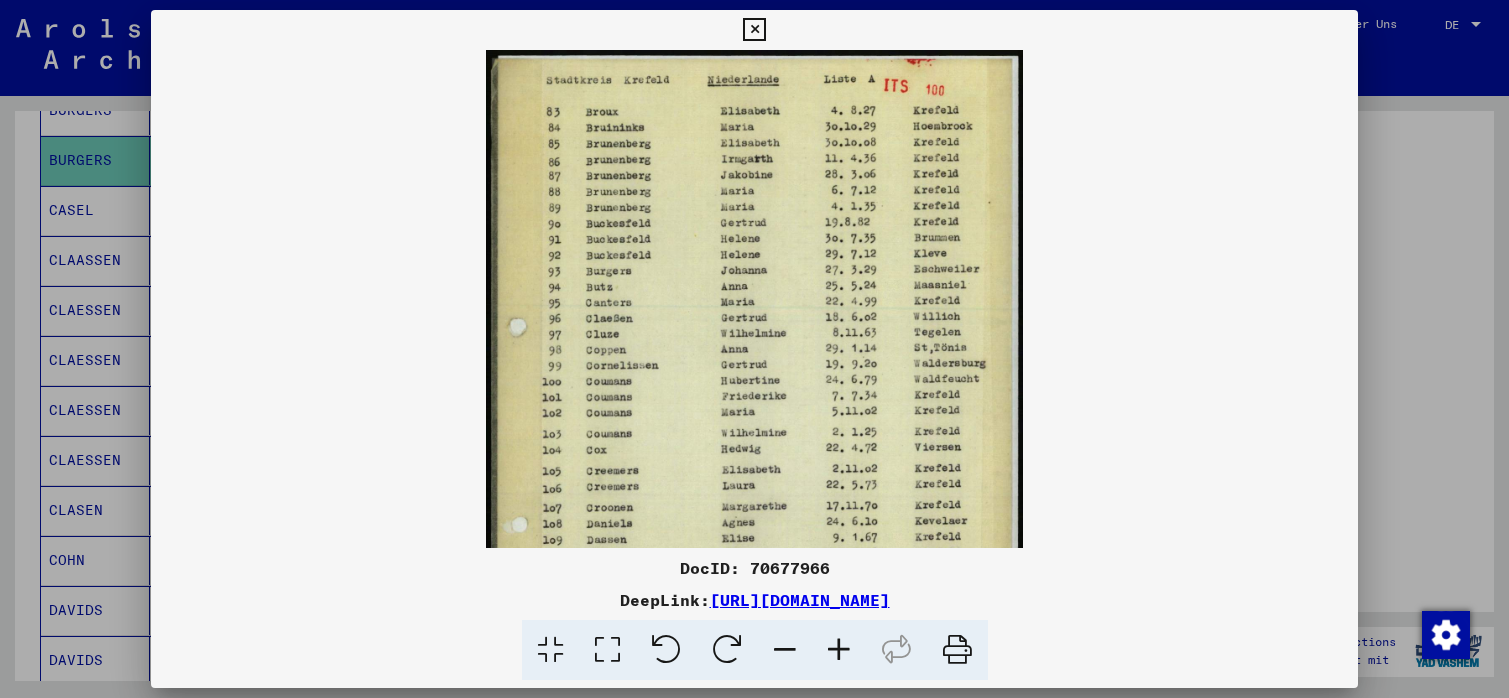 click at bounding box center [839, 650] 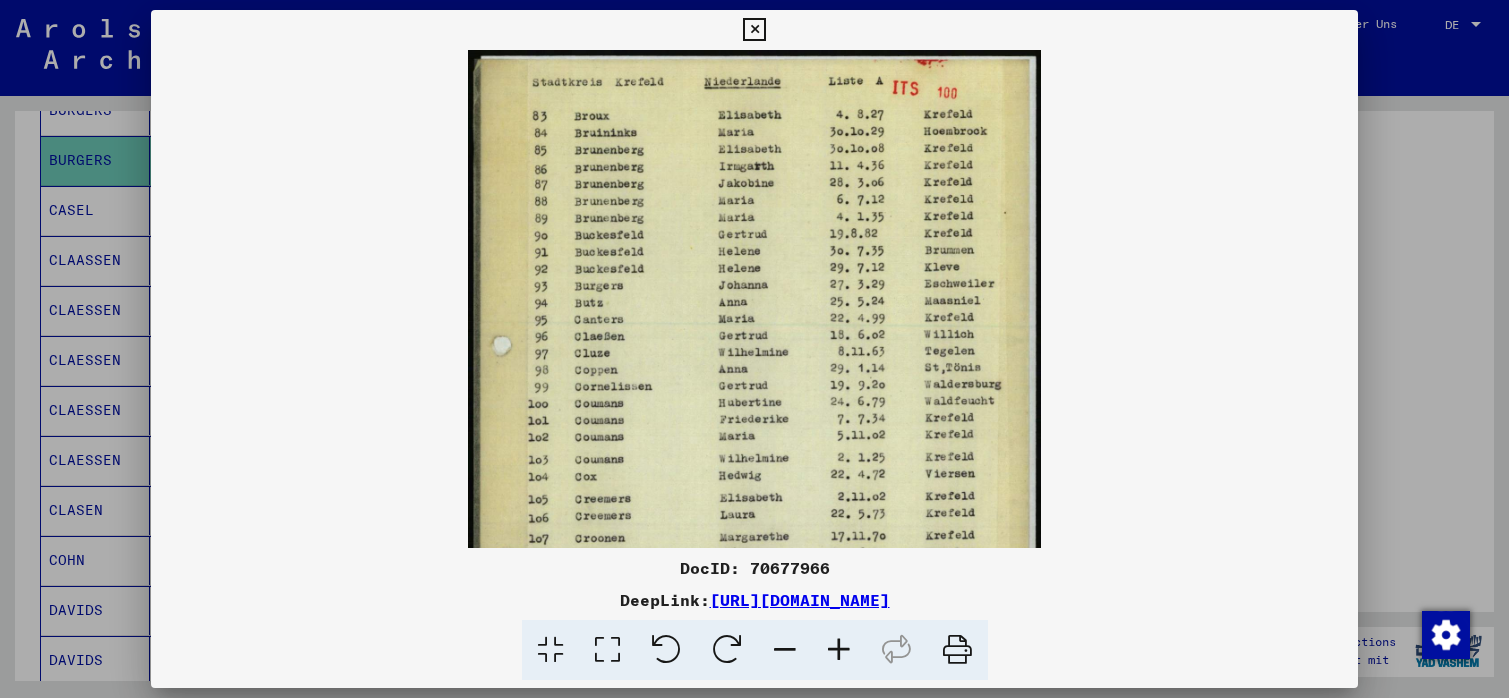 click at bounding box center (839, 650) 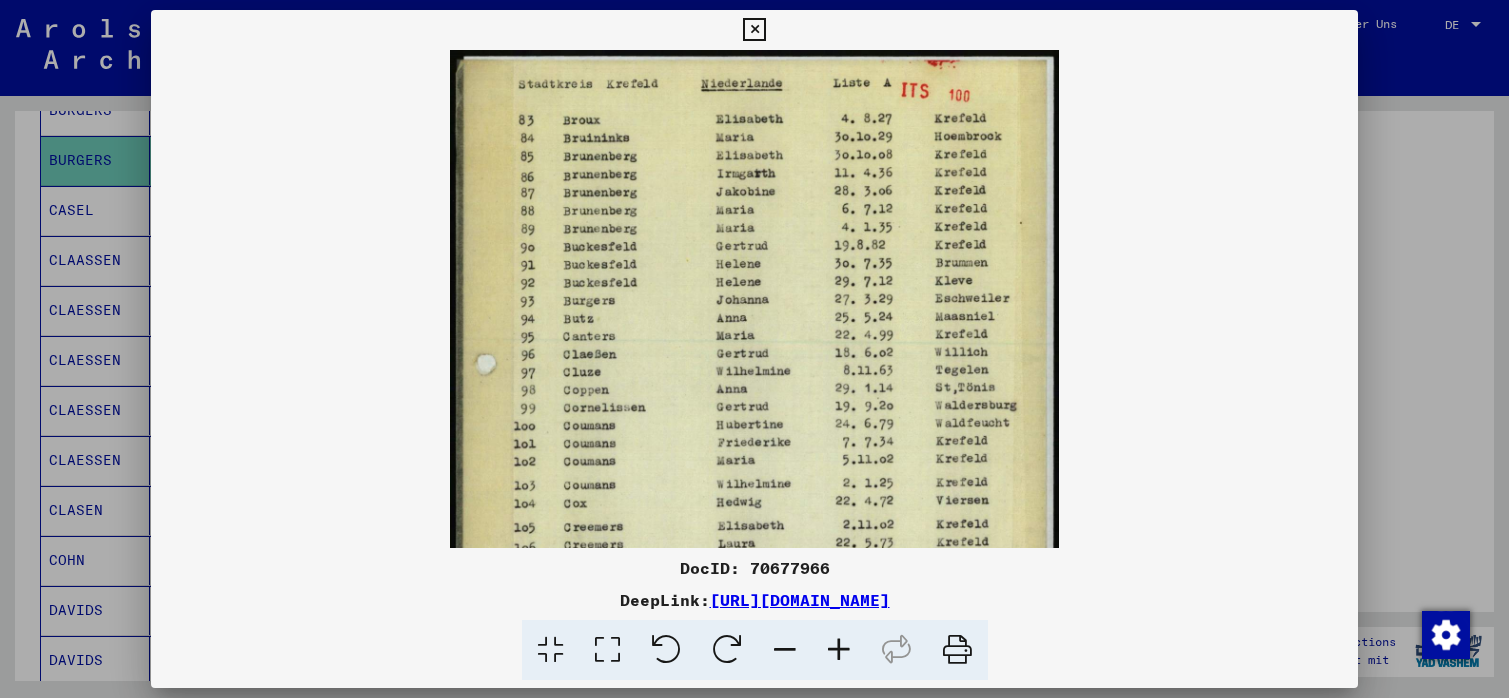 click at bounding box center (839, 650) 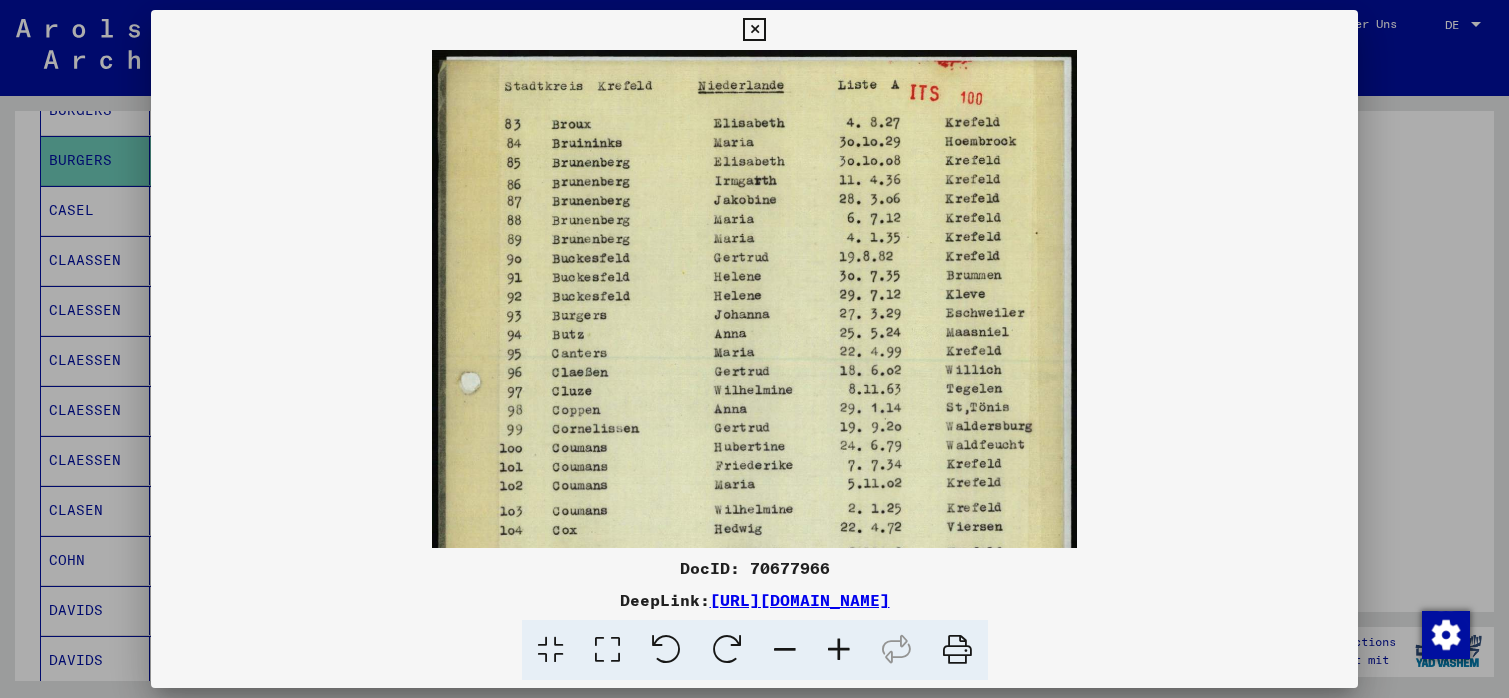 click at bounding box center (839, 650) 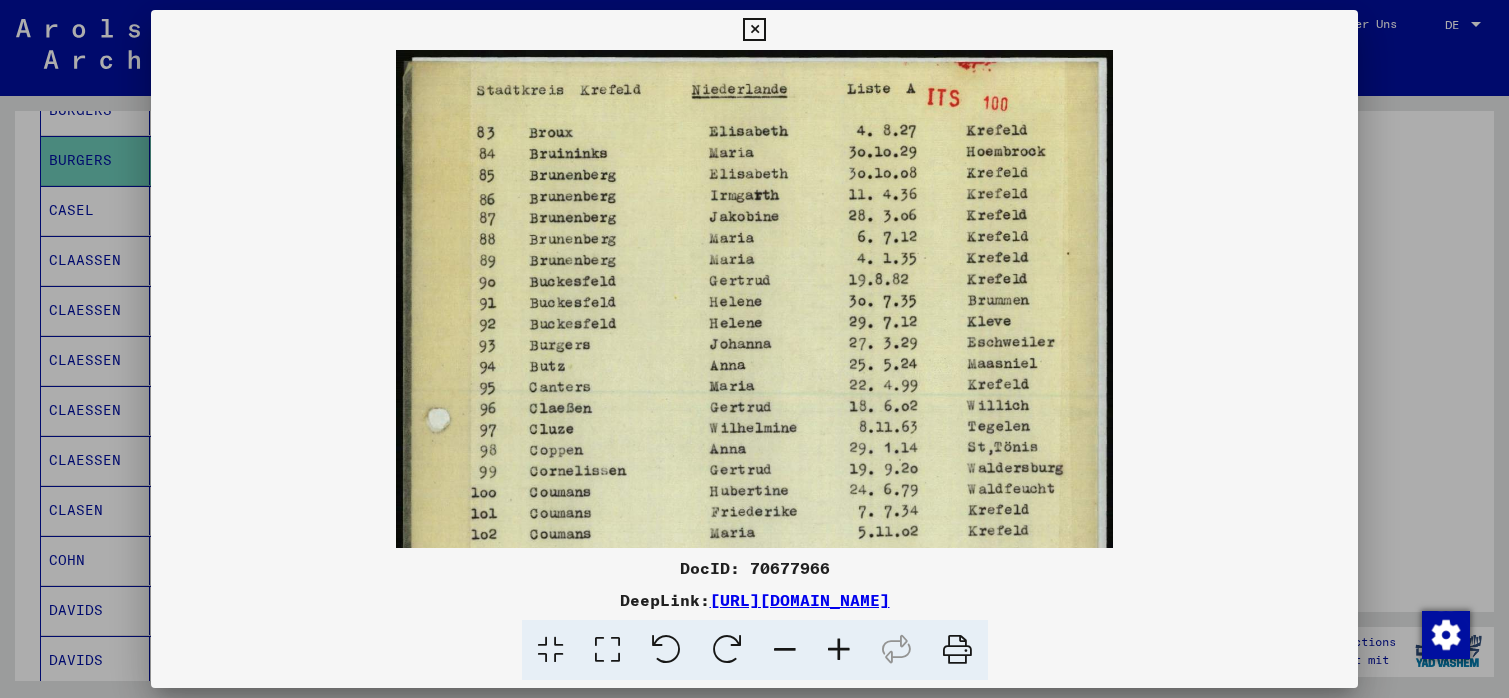 click at bounding box center (839, 650) 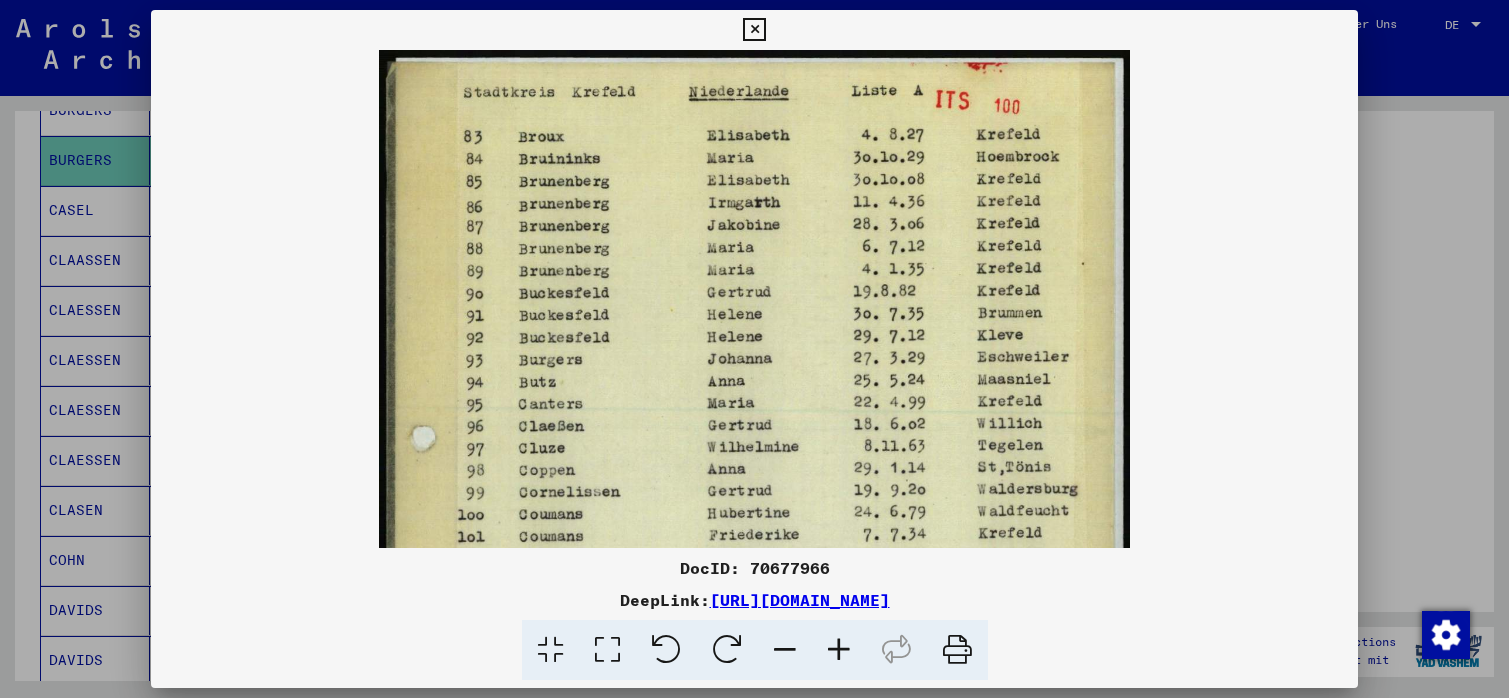 click at bounding box center [839, 650] 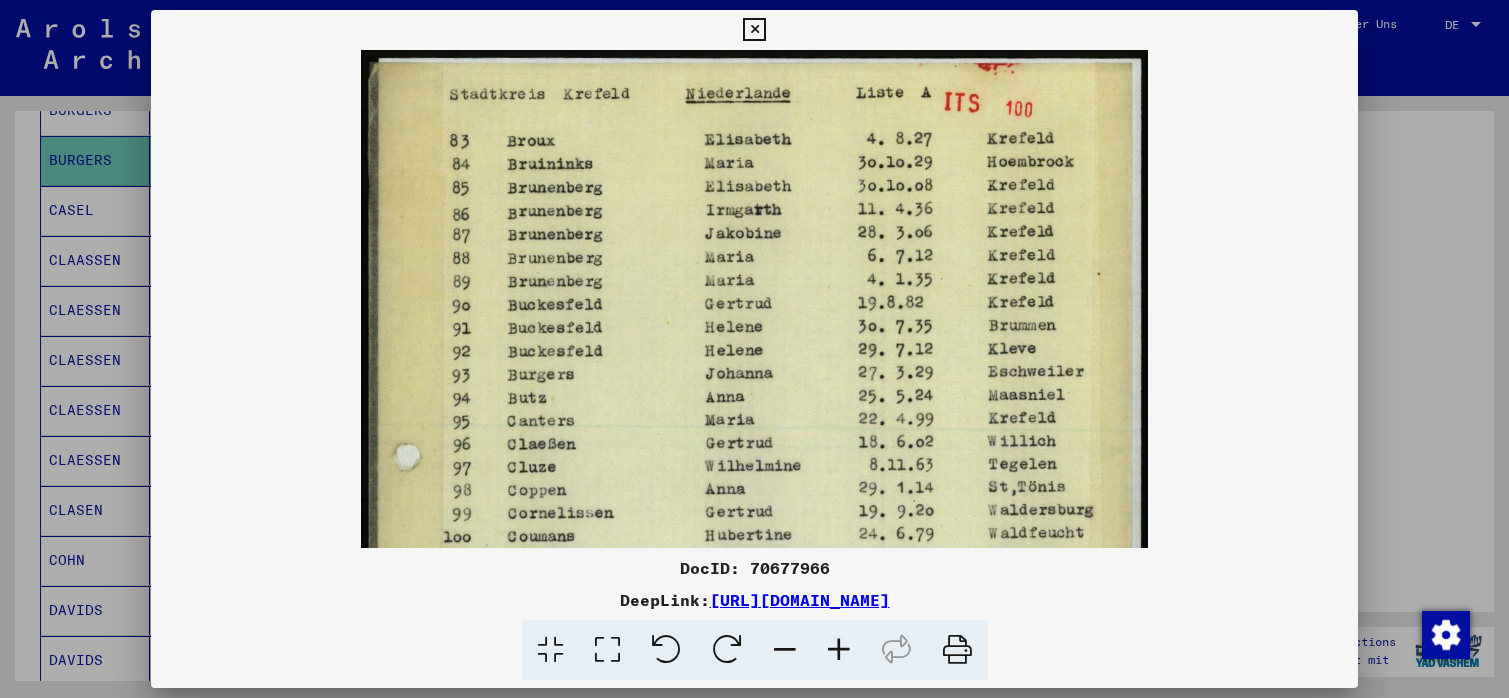 click at bounding box center [839, 650] 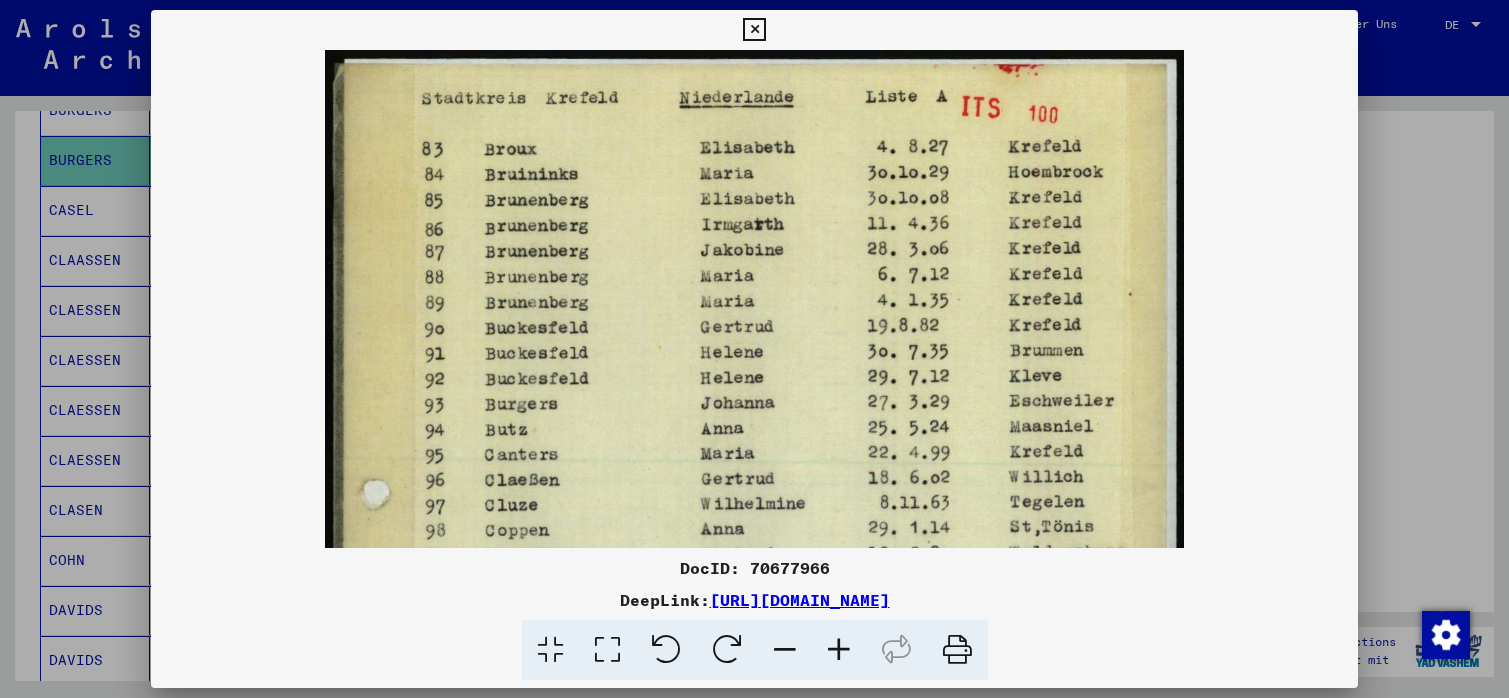 click at bounding box center (839, 650) 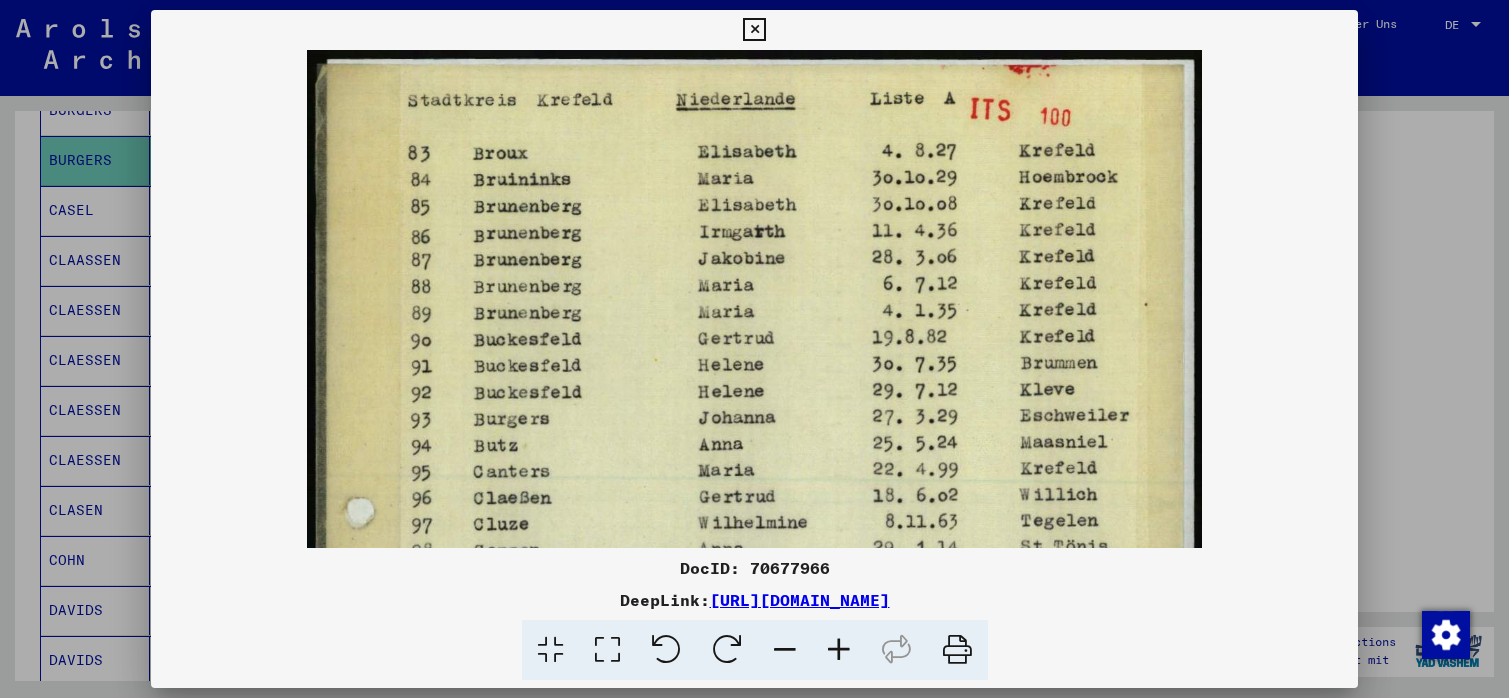 click at bounding box center [839, 650] 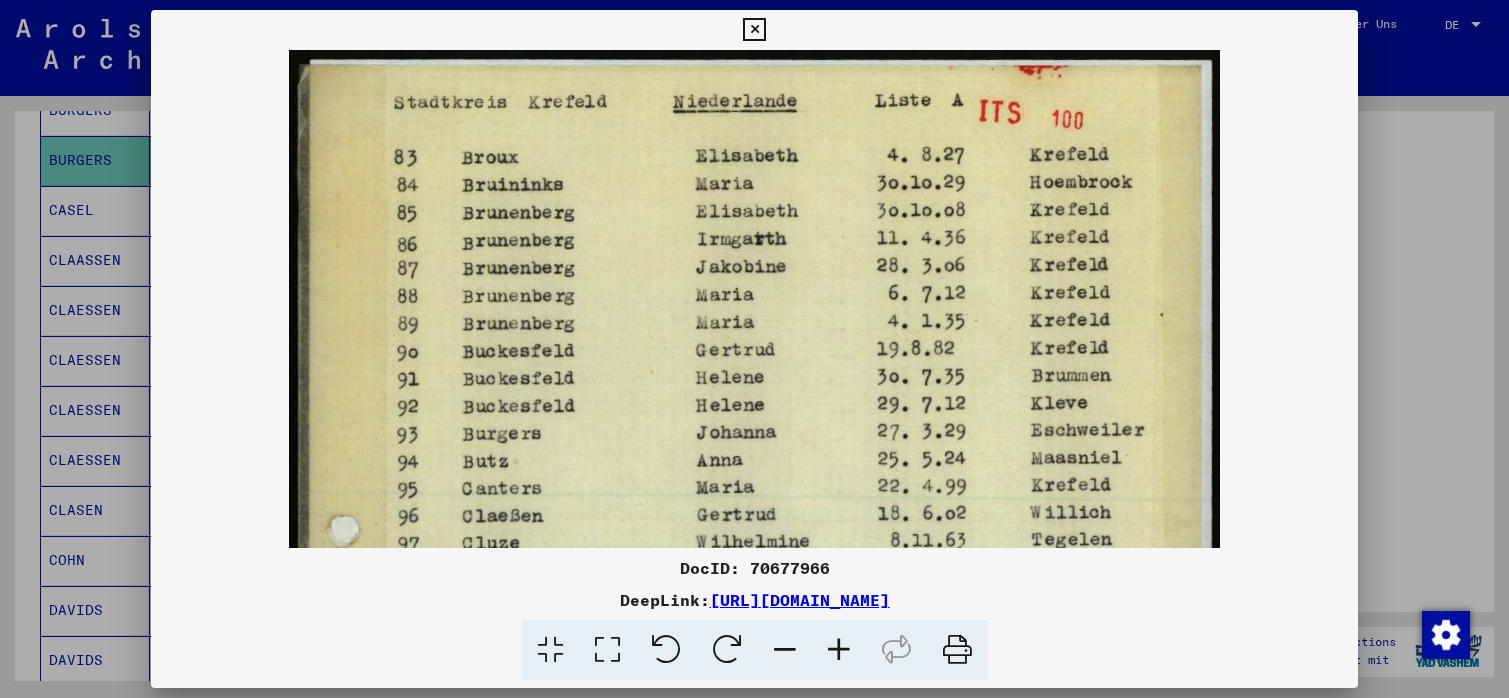 click at bounding box center [839, 650] 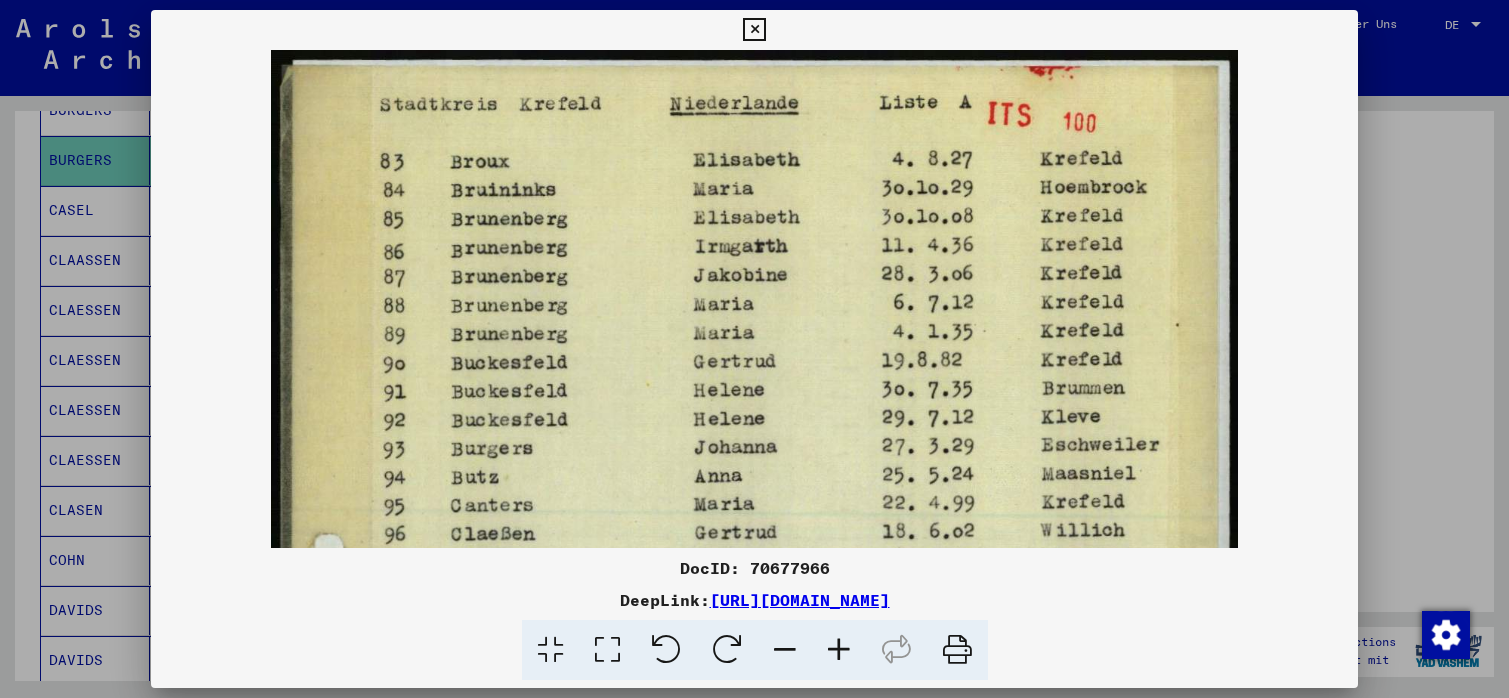 click at bounding box center (839, 650) 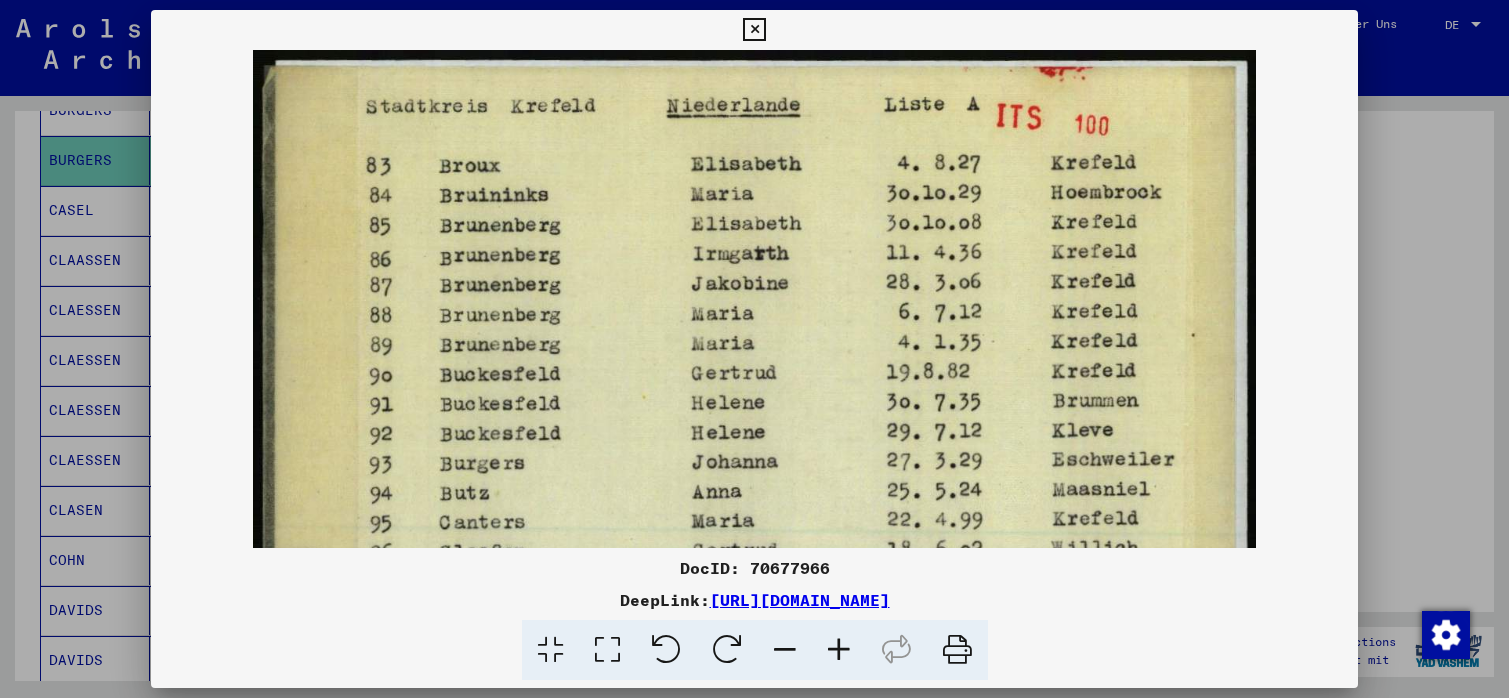 click at bounding box center (839, 650) 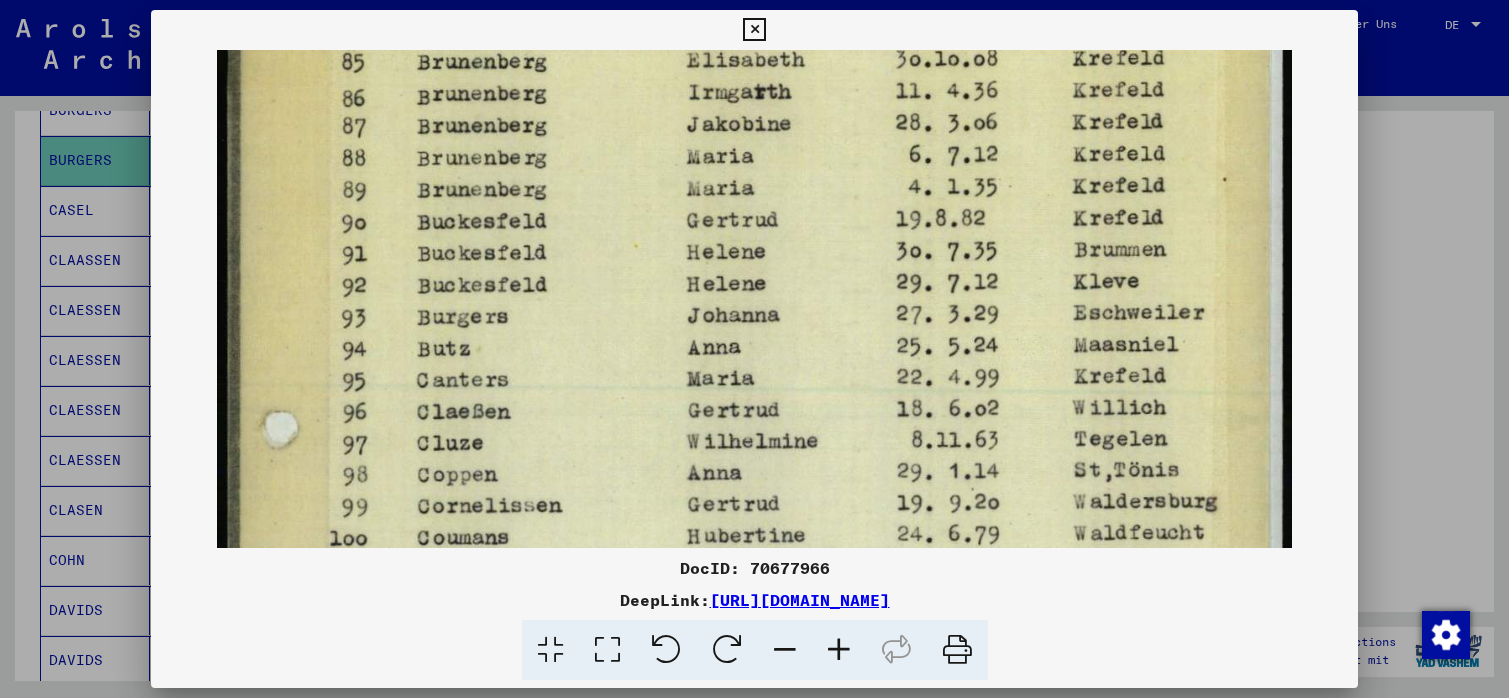 scroll, scrollTop: 230, scrollLeft: 0, axis: vertical 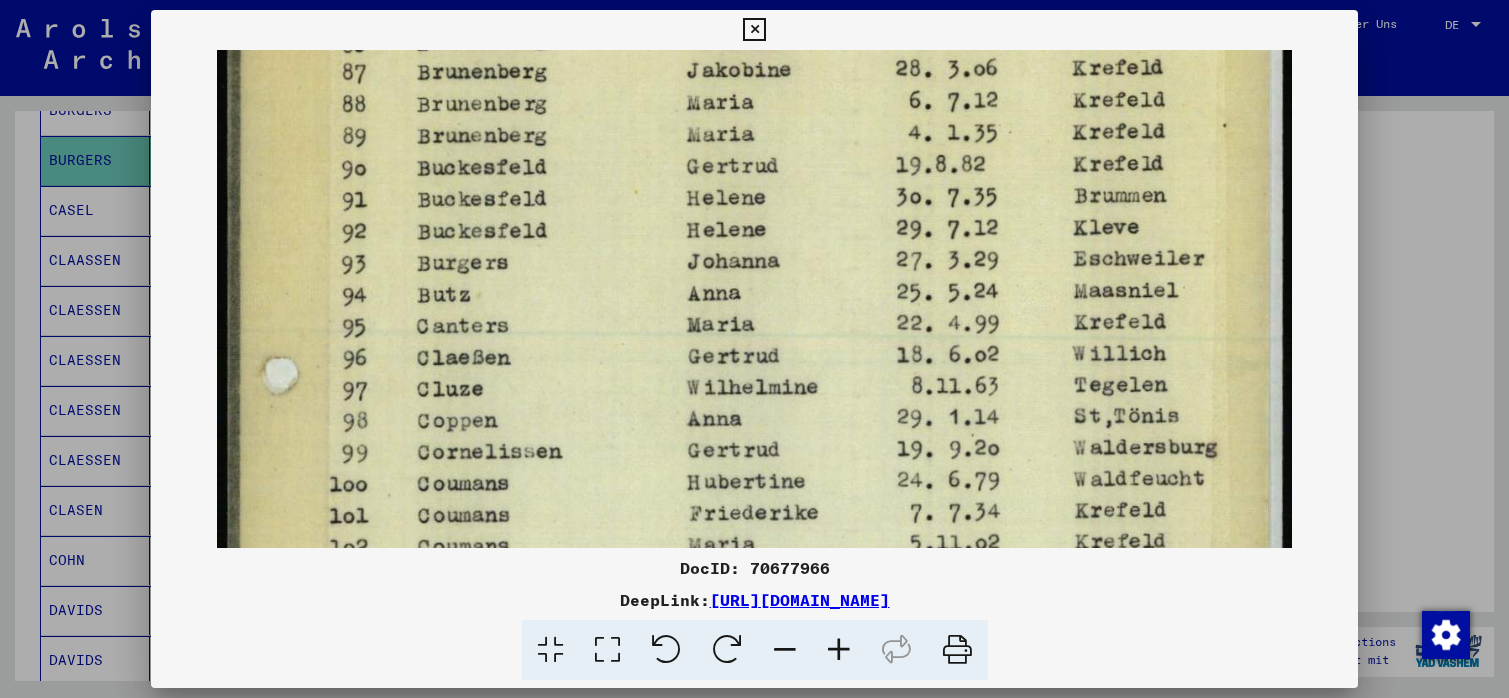 drag, startPoint x: 751, startPoint y: 494, endPoint x: 743, endPoint y: 264, distance: 230.13908 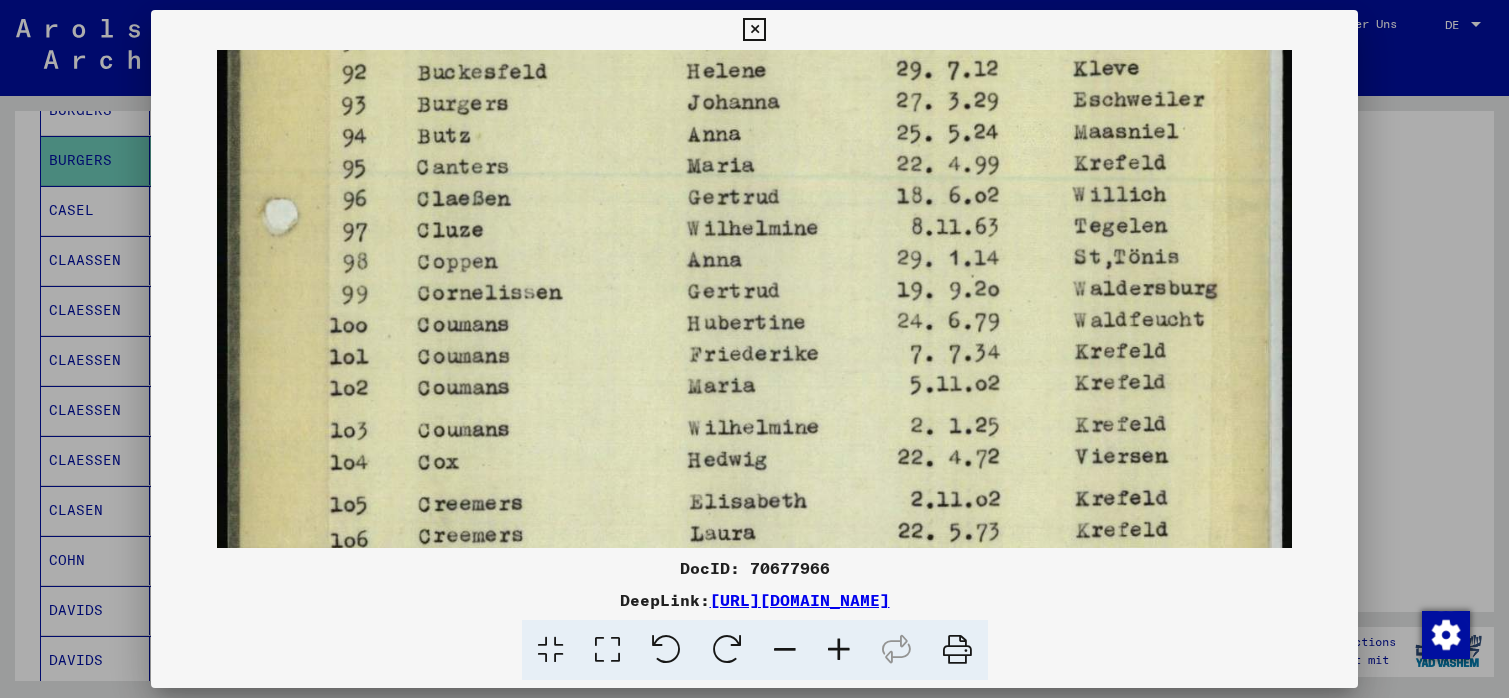 drag, startPoint x: 723, startPoint y: 452, endPoint x: 721, endPoint y: 293, distance: 159.01257 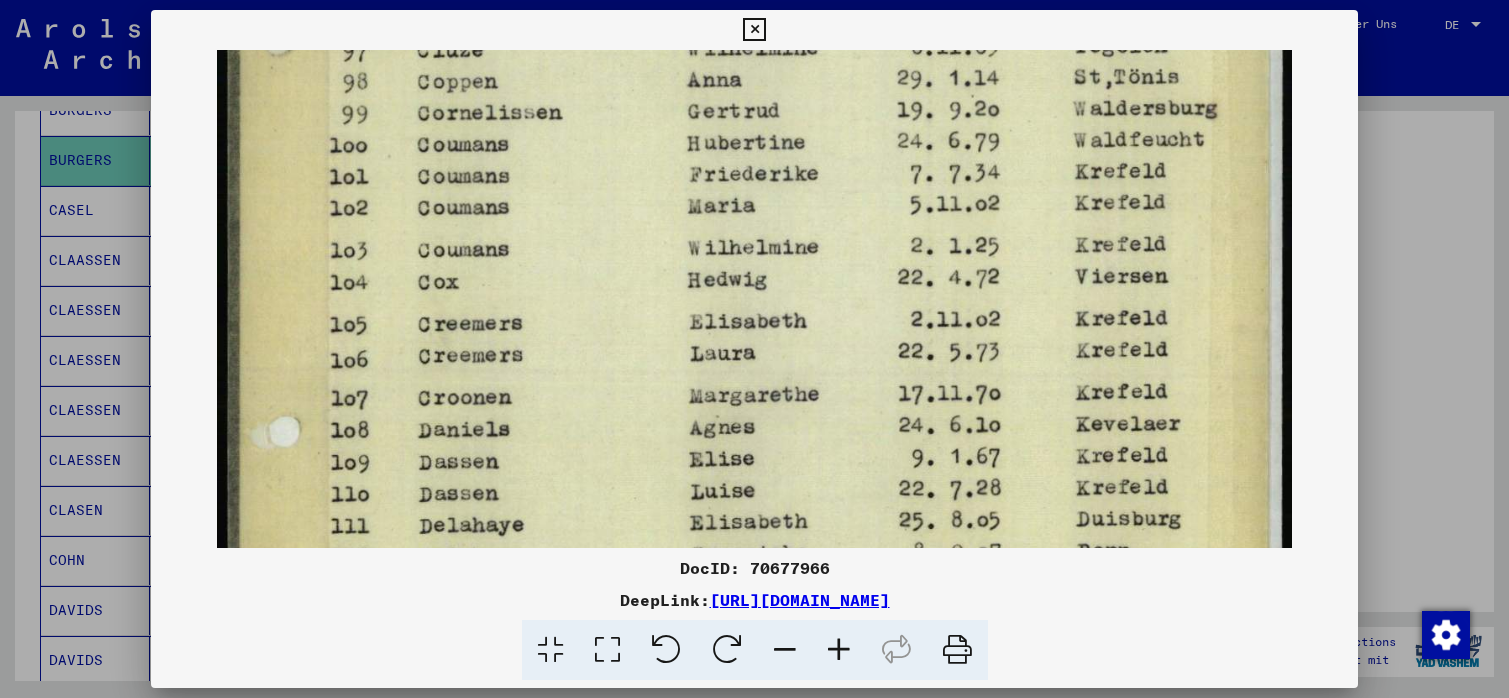 drag, startPoint x: 736, startPoint y: 426, endPoint x: 729, endPoint y: 246, distance: 180.13606 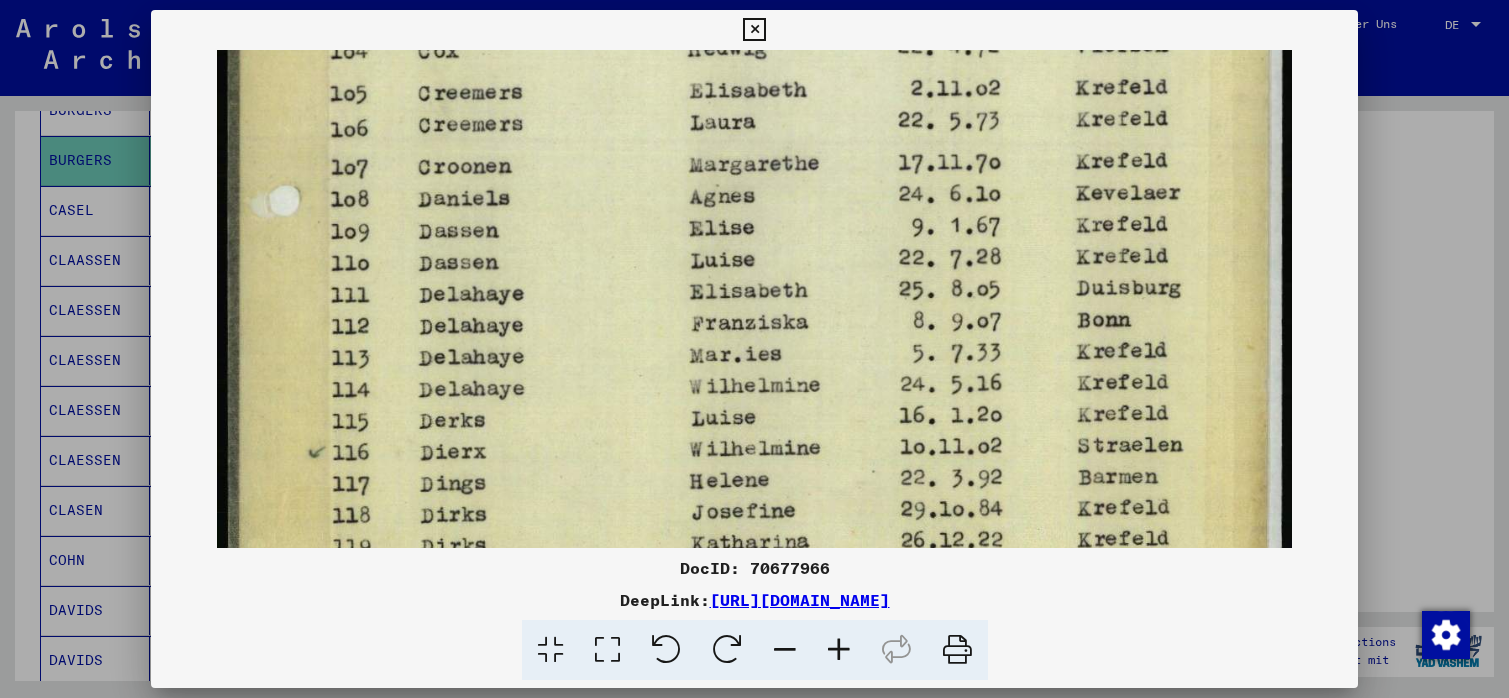 drag, startPoint x: 737, startPoint y: 389, endPoint x: 729, endPoint y: 159, distance: 230.13908 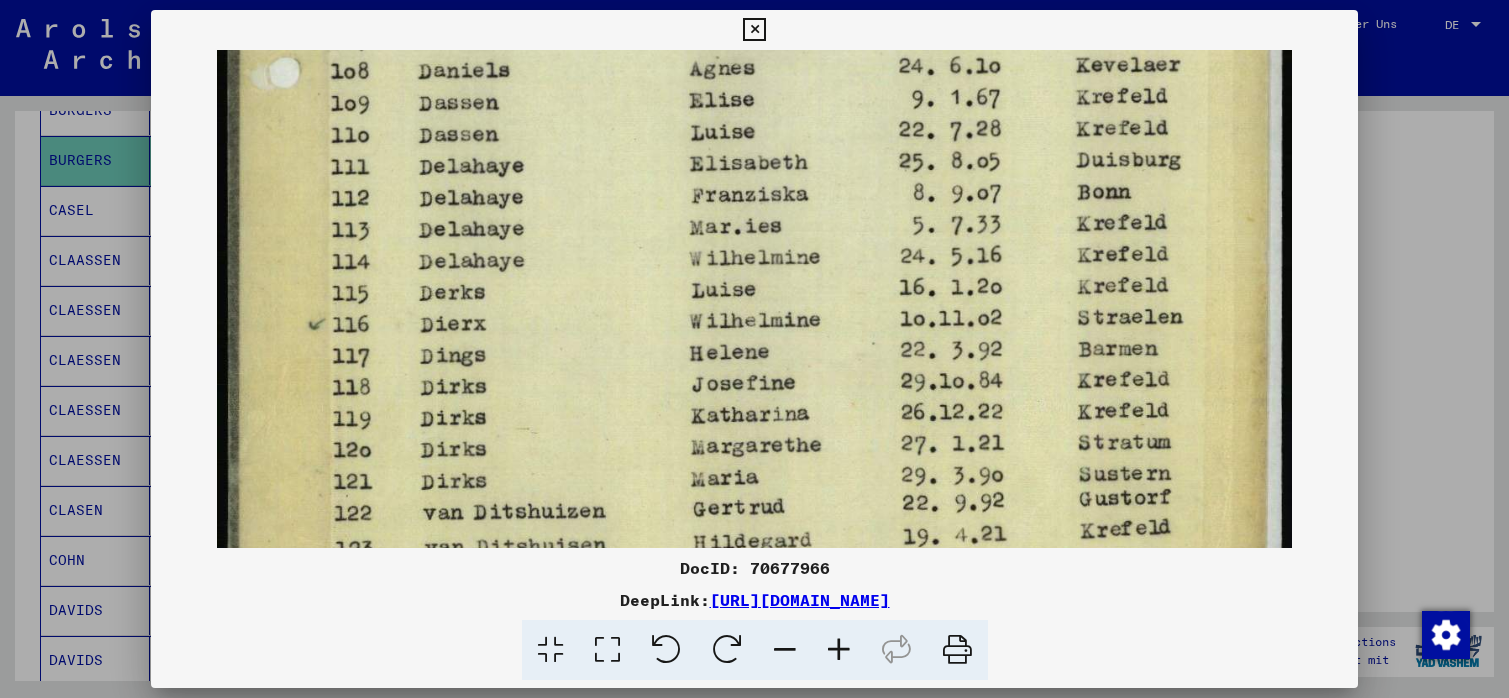 scroll, scrollTop: 1000, scrollLeft: 0, axis: vertical 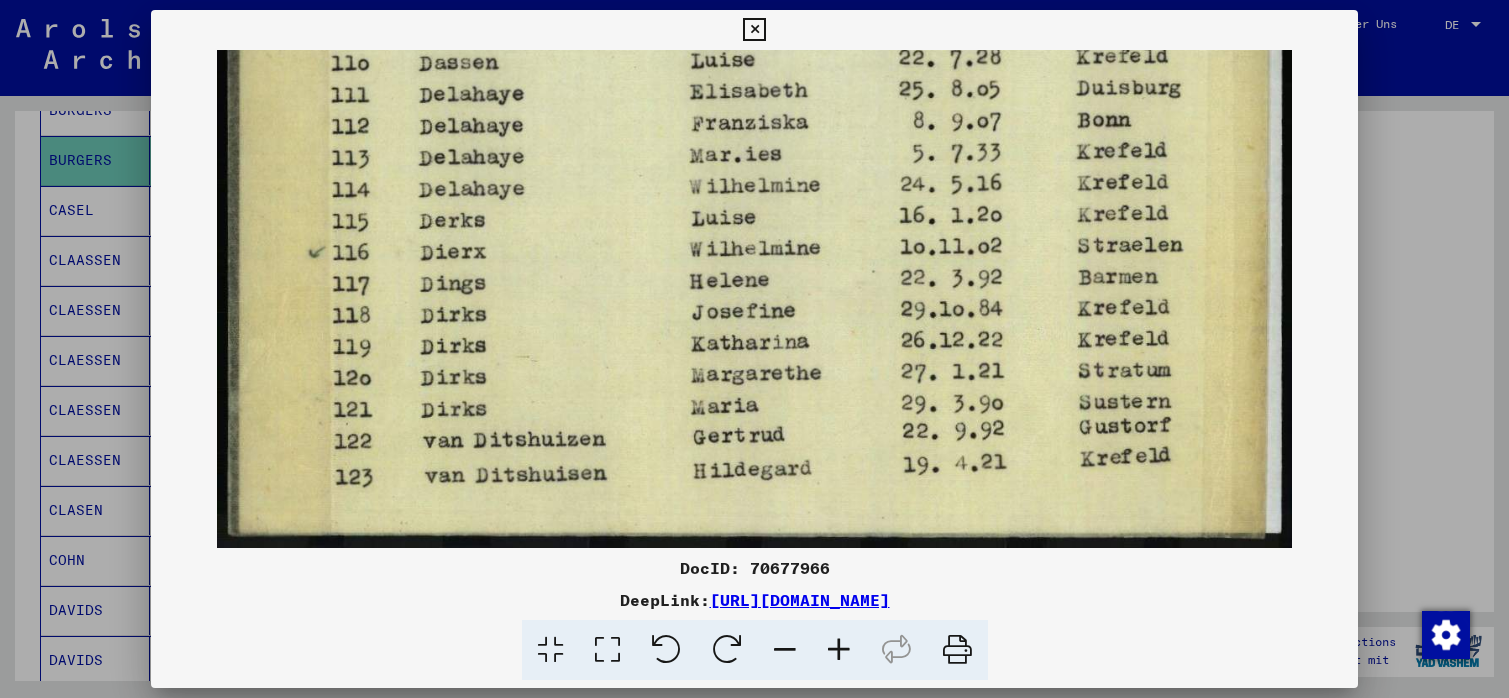 drag, startPoint x: 743, startPoint y: 323, endPoint x: 735, endPoint y: 102, distance: 221.14474 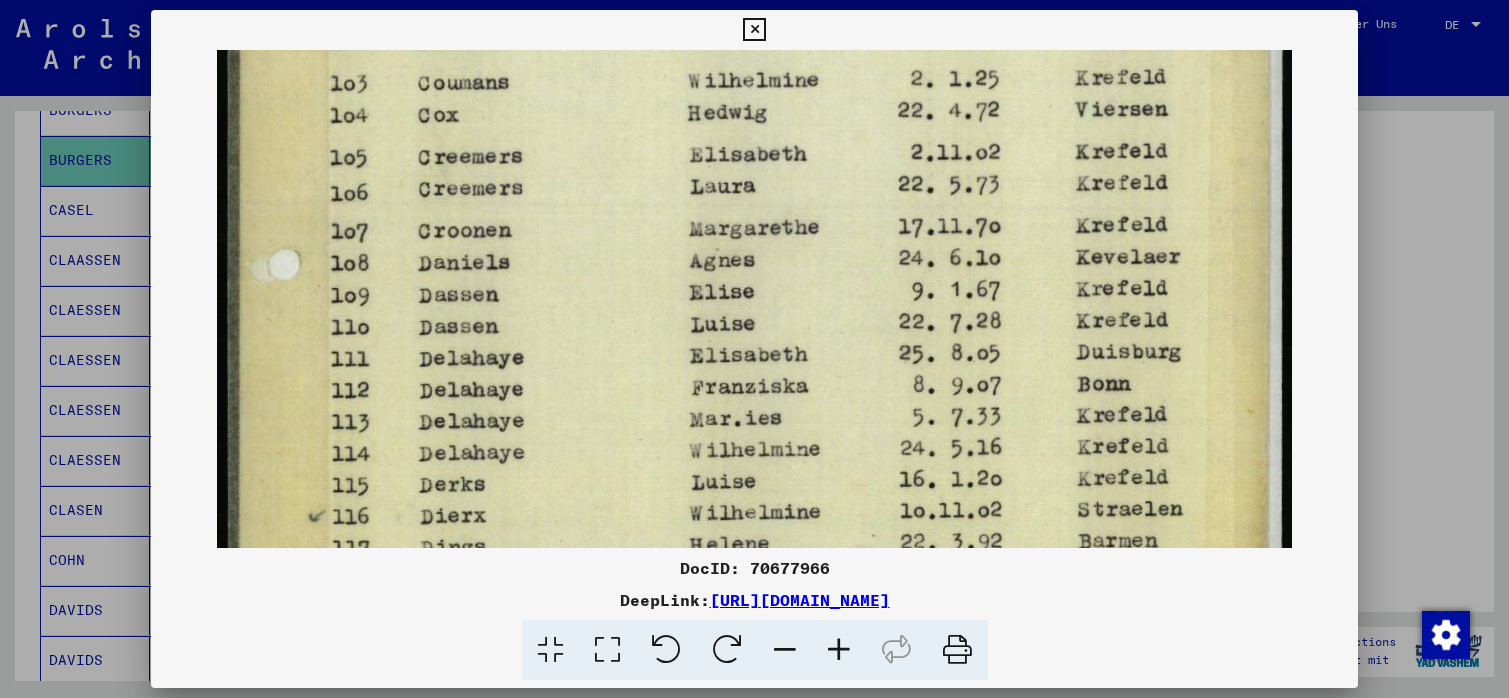 scroll, scrollTop: 610, scrollLeft: 0, axis: vertical 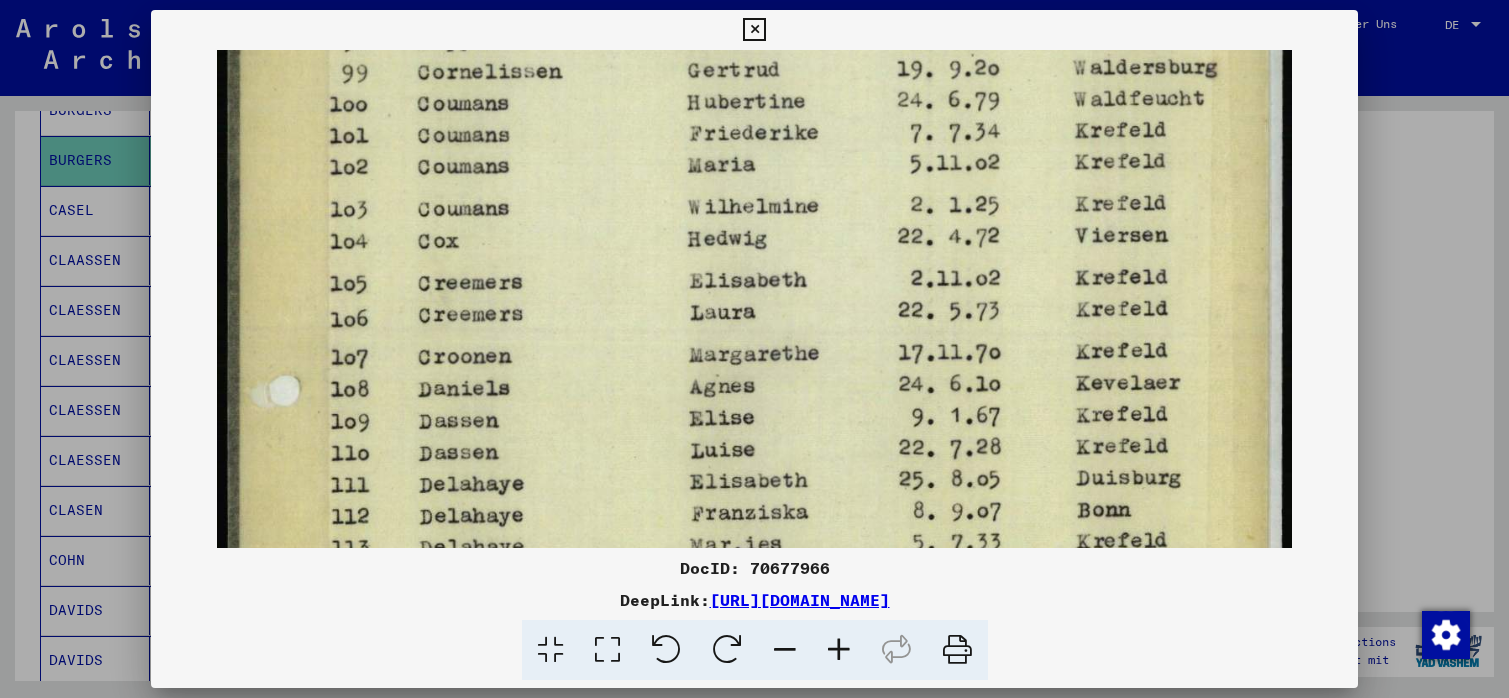 drag, startPoint x: 784, startPoint y: 280, endPoint x: 860, endPoint y: 277, distance: 76.05919 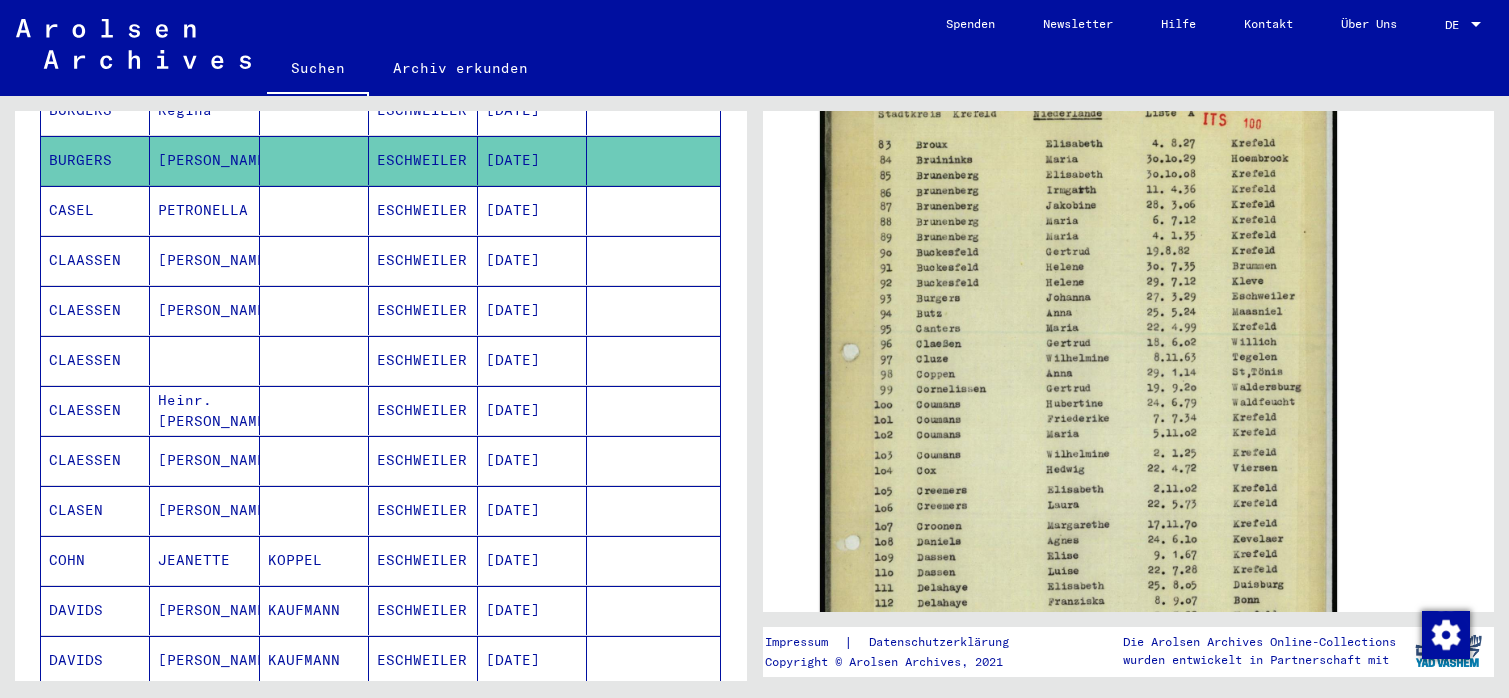 click on "COHN" at bounding box center [95, 610] 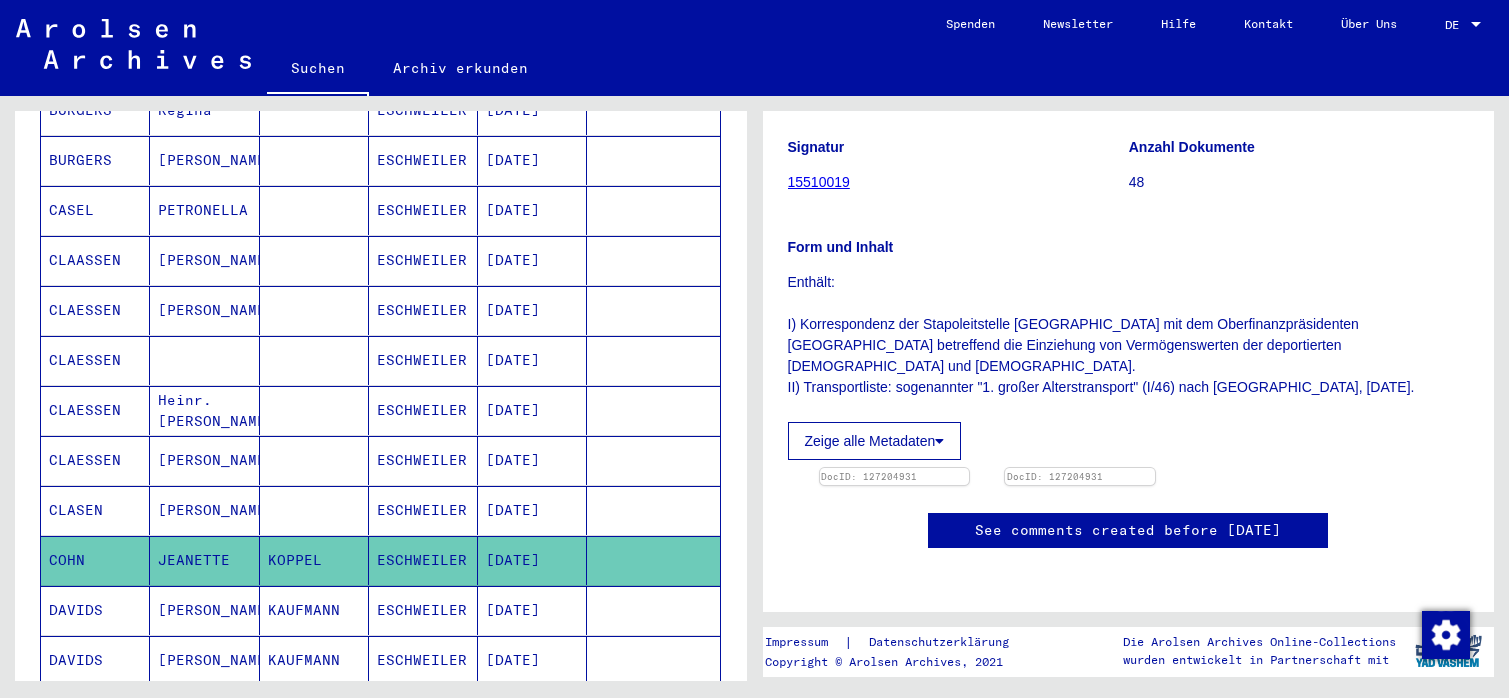 scroll, scrollTop: 324, scrollLeft: 0, axis: vertical 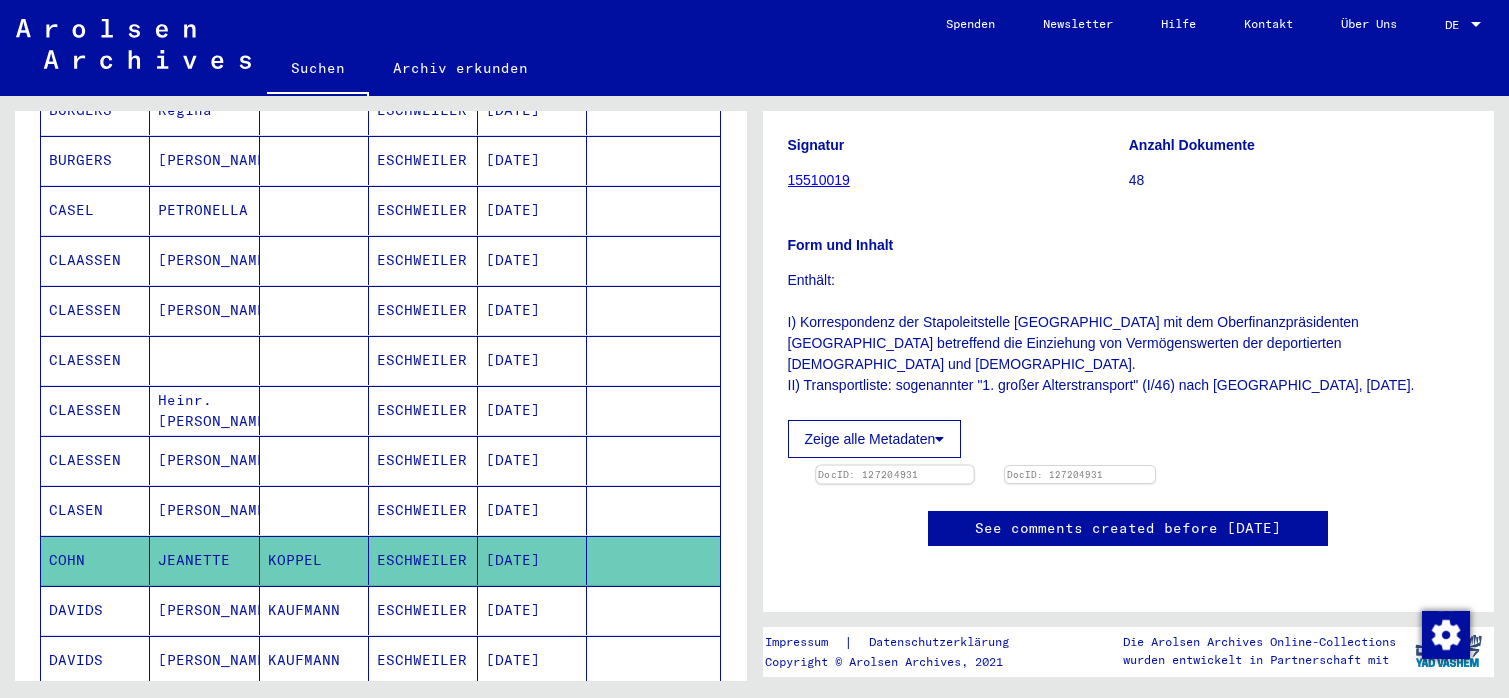 click 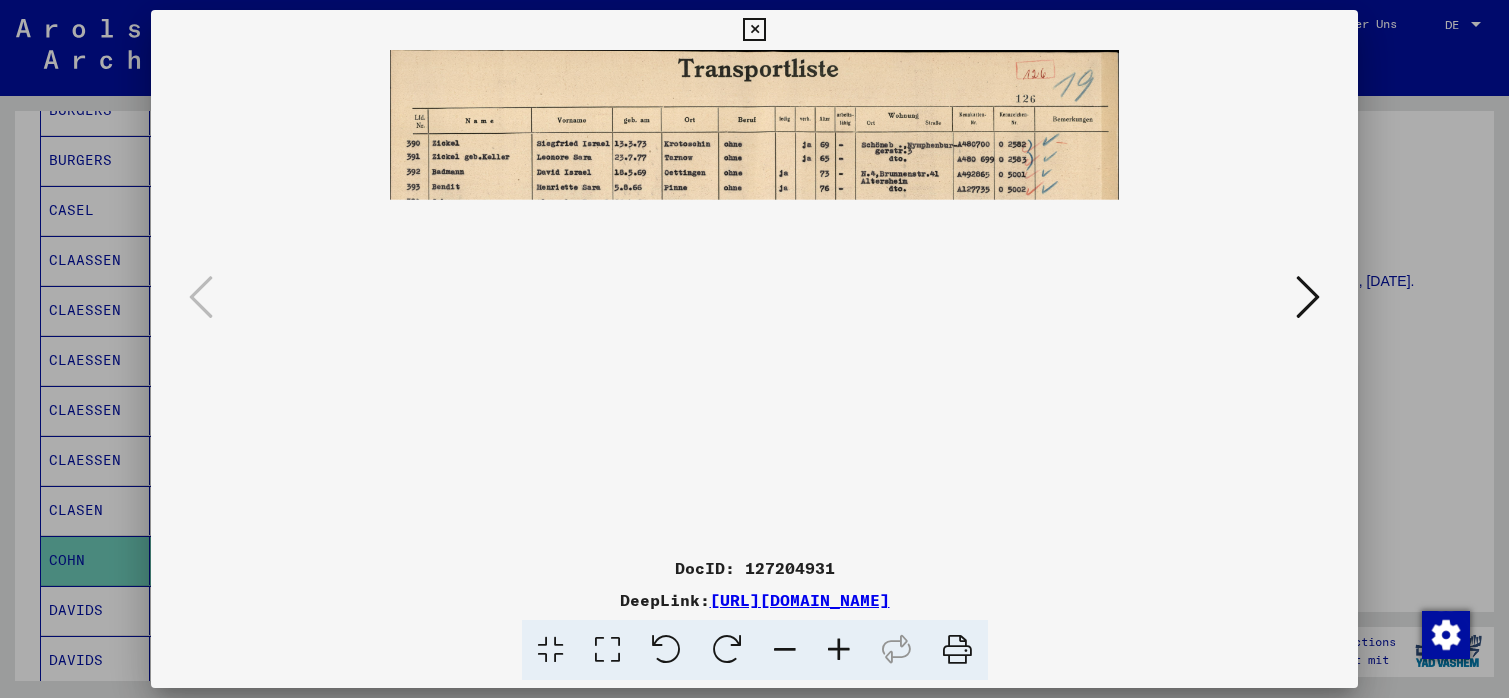 click at bounding box center [839, 650] 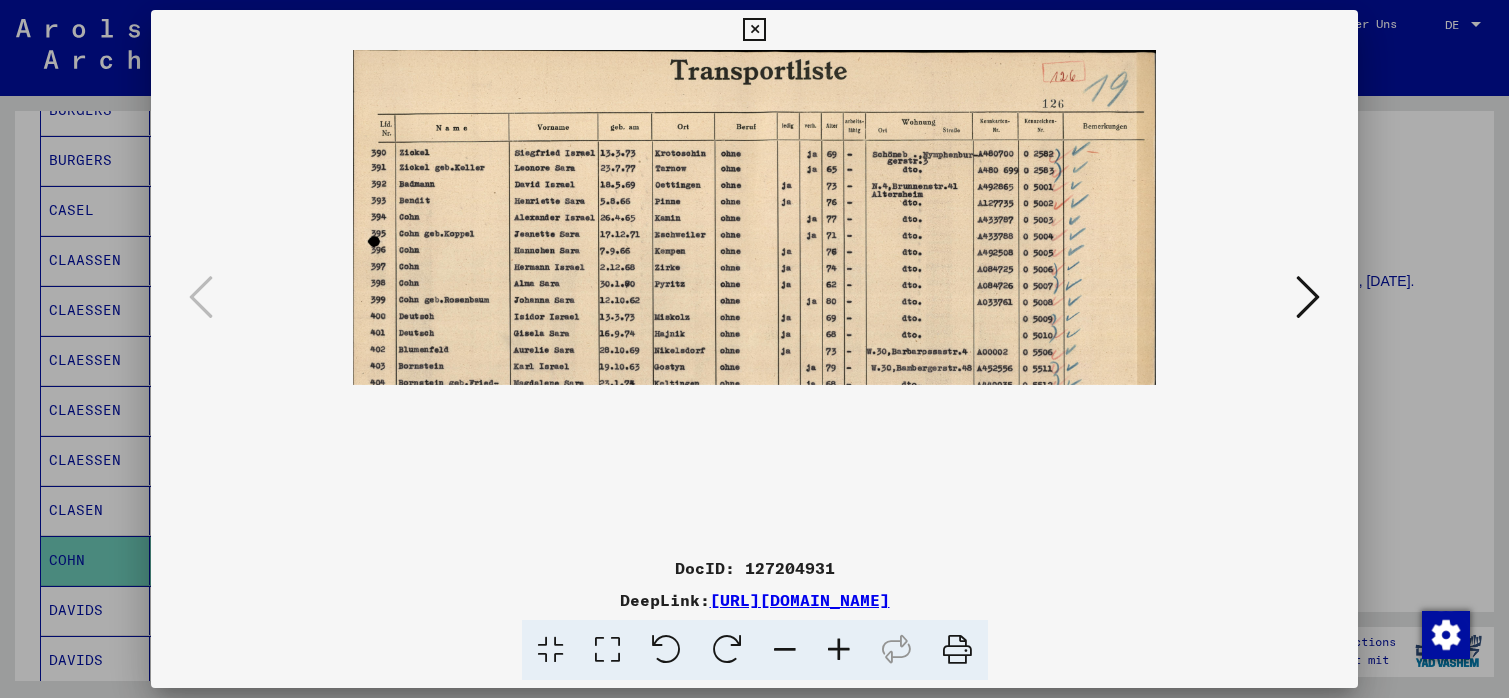 click at bounding box center (839, 650) 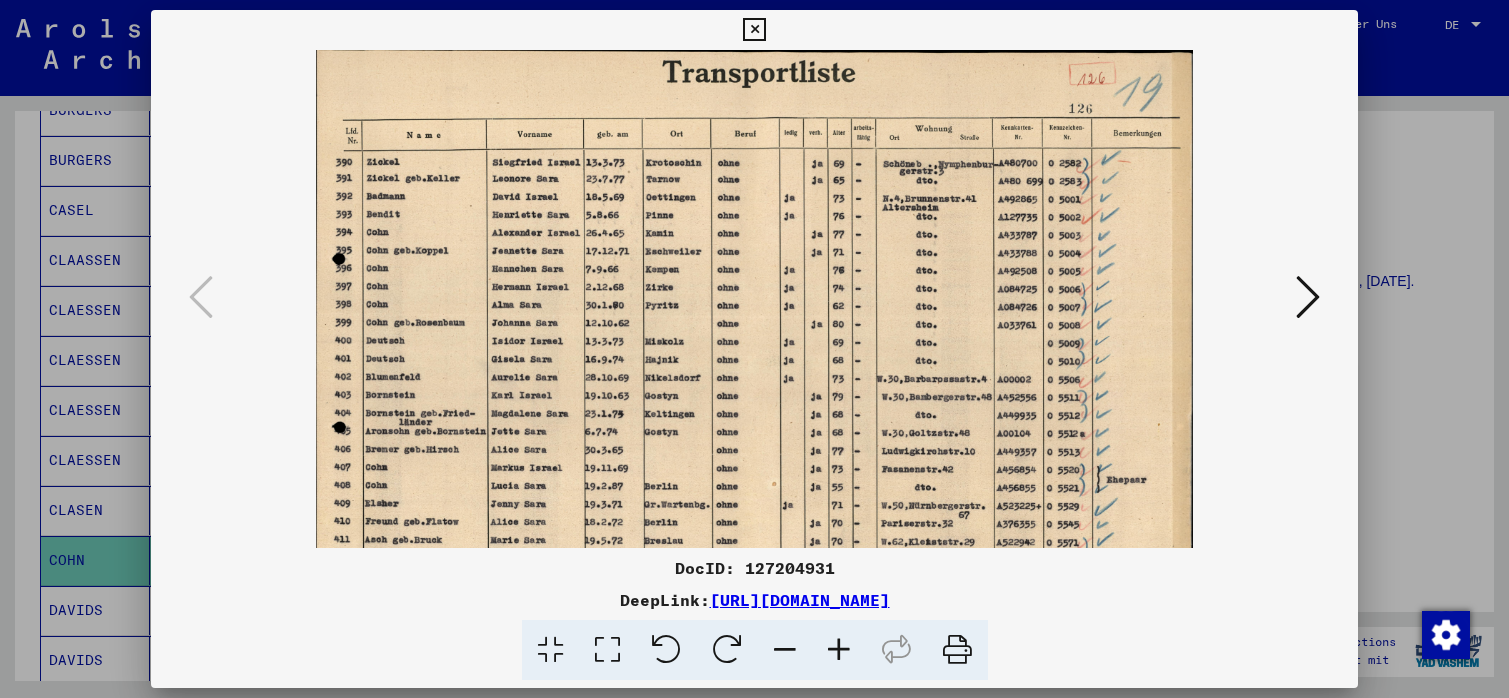 click at bounding box center [839, 650] 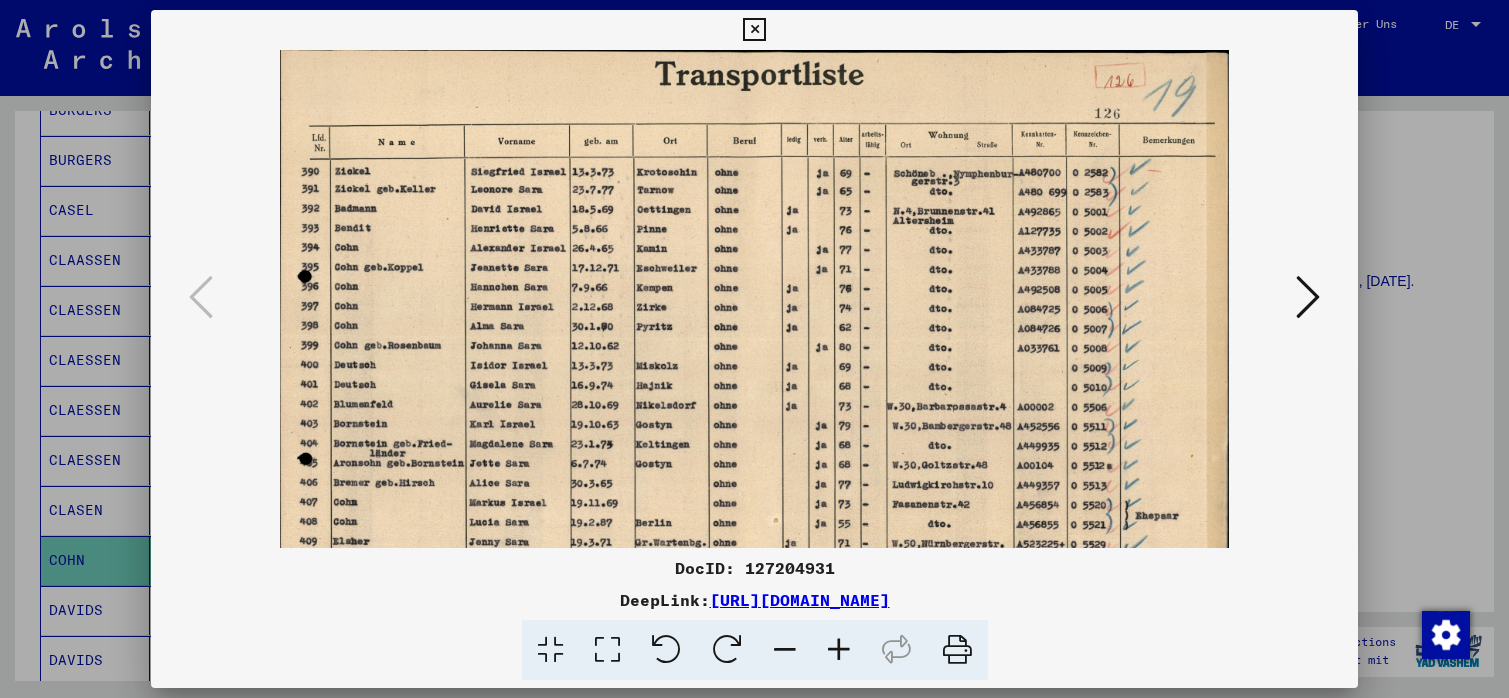 click at bounding box center (839, 650) 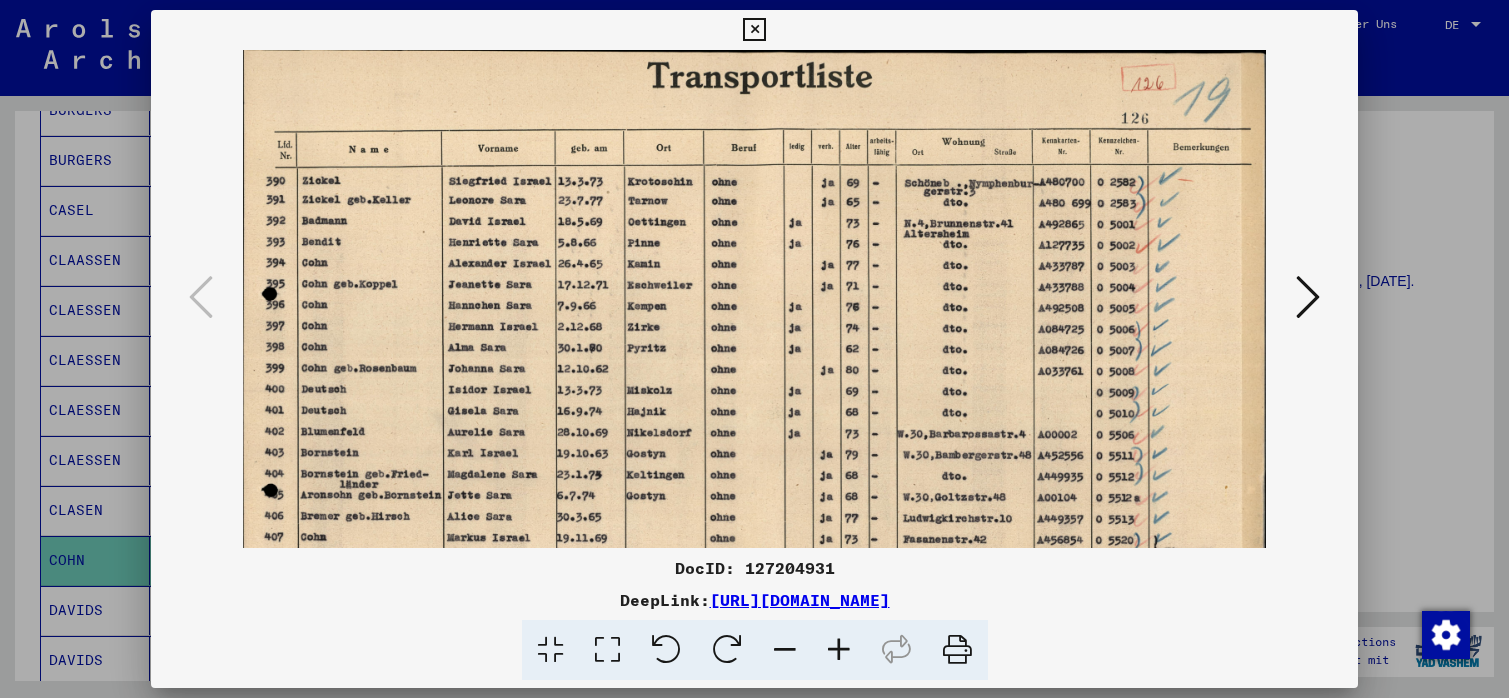 click at bounding box center [839, 650] 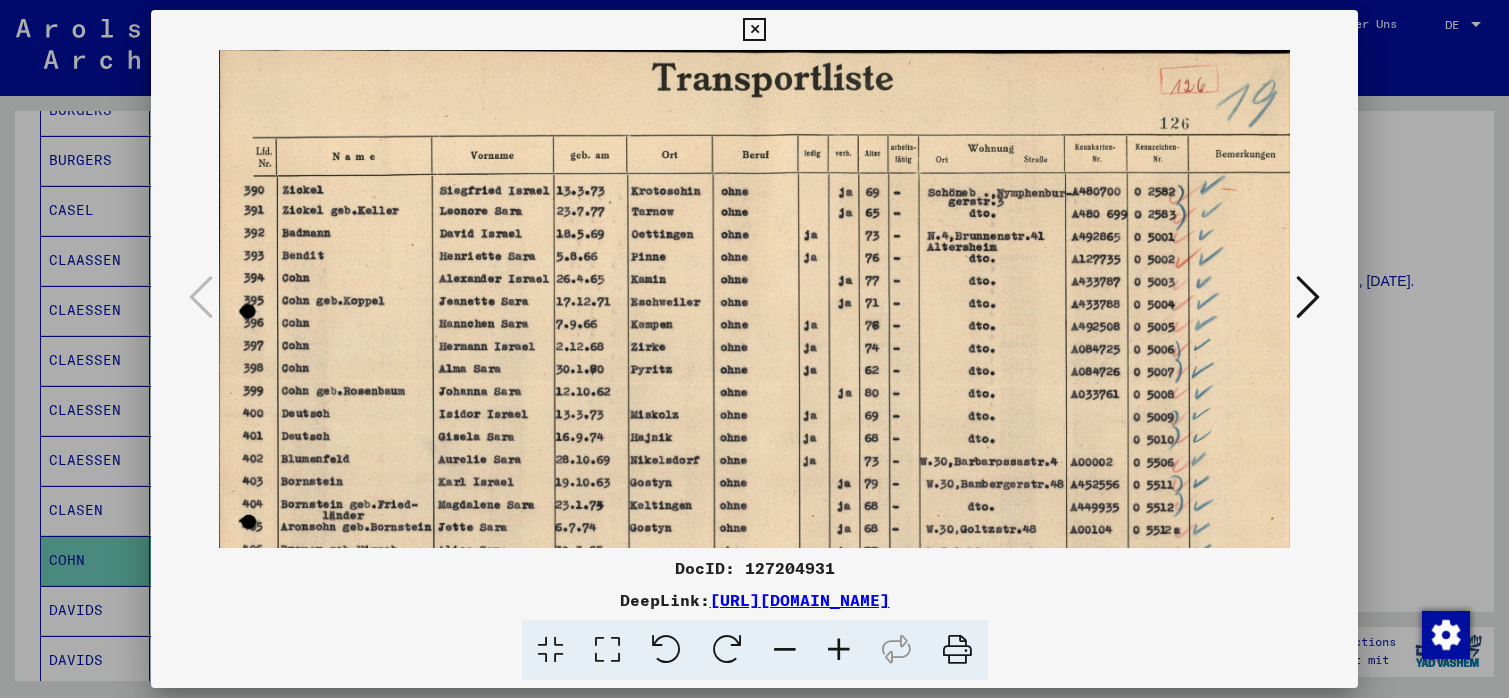 click at bounding box center (839, 650) 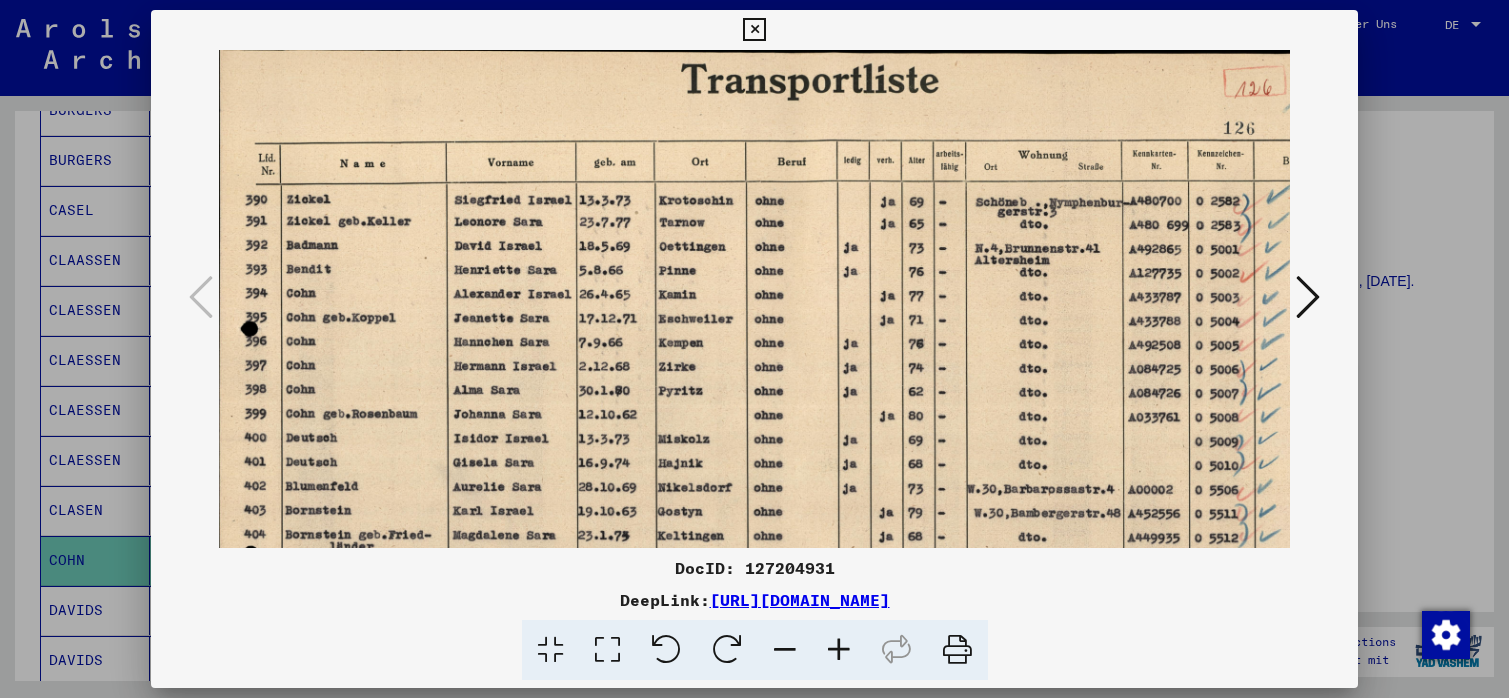 click at bounding box center [839, 650] 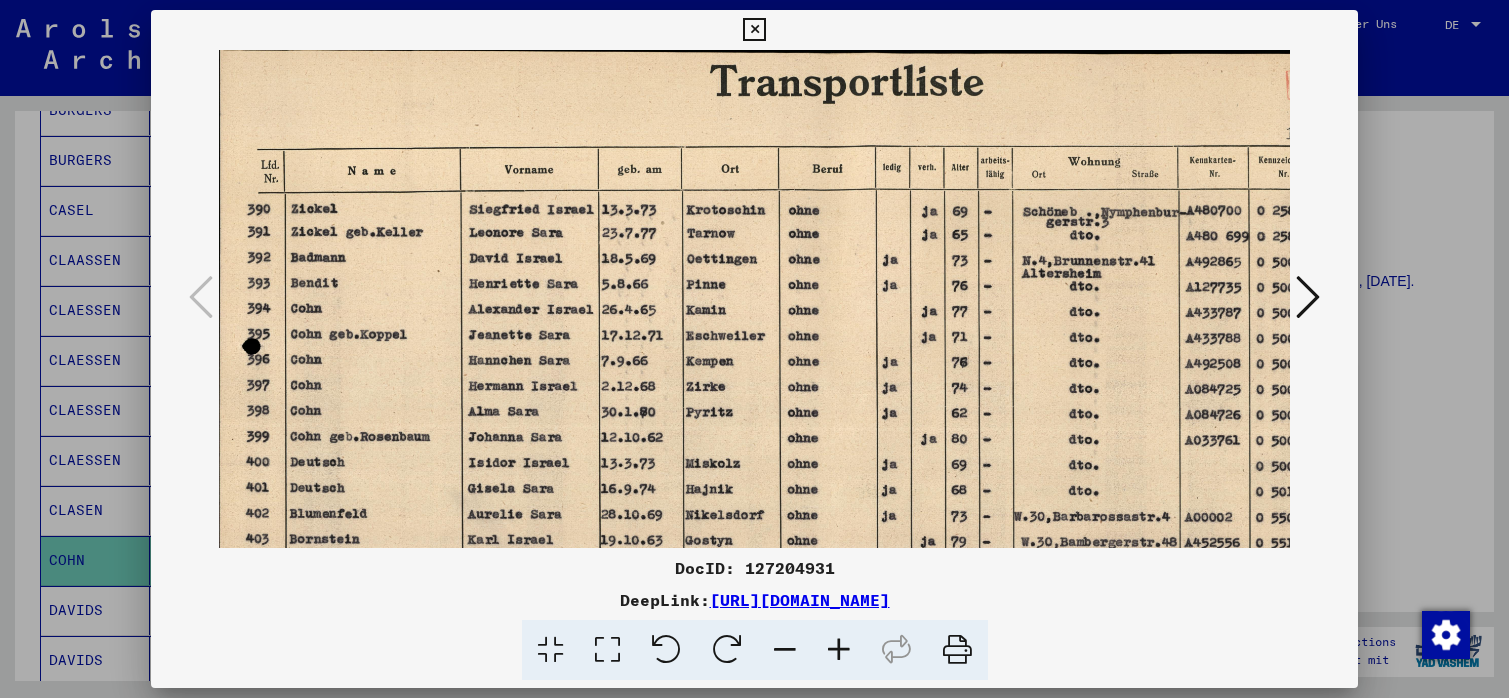 click at bounding box center (839, 650) 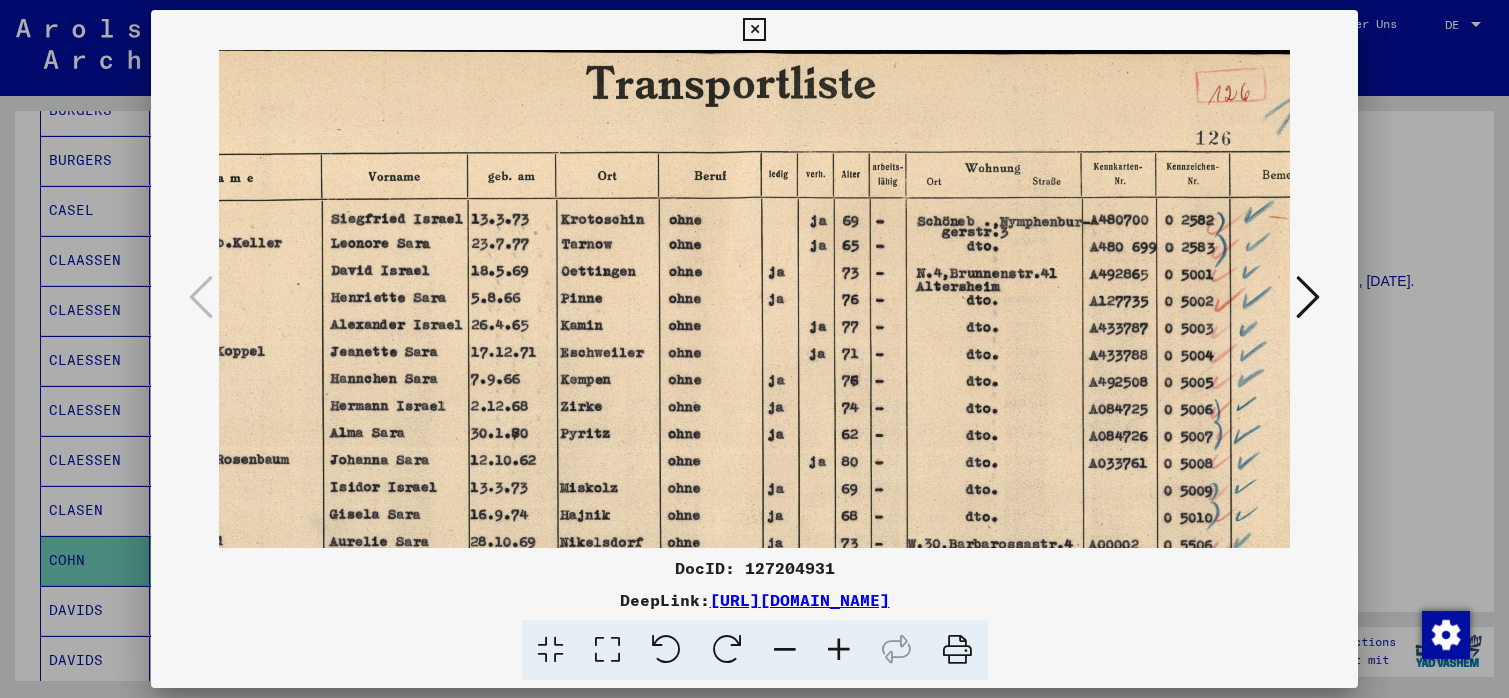 scroll, scrollTop: 0, scrollLeft: 163, axis: horizontal 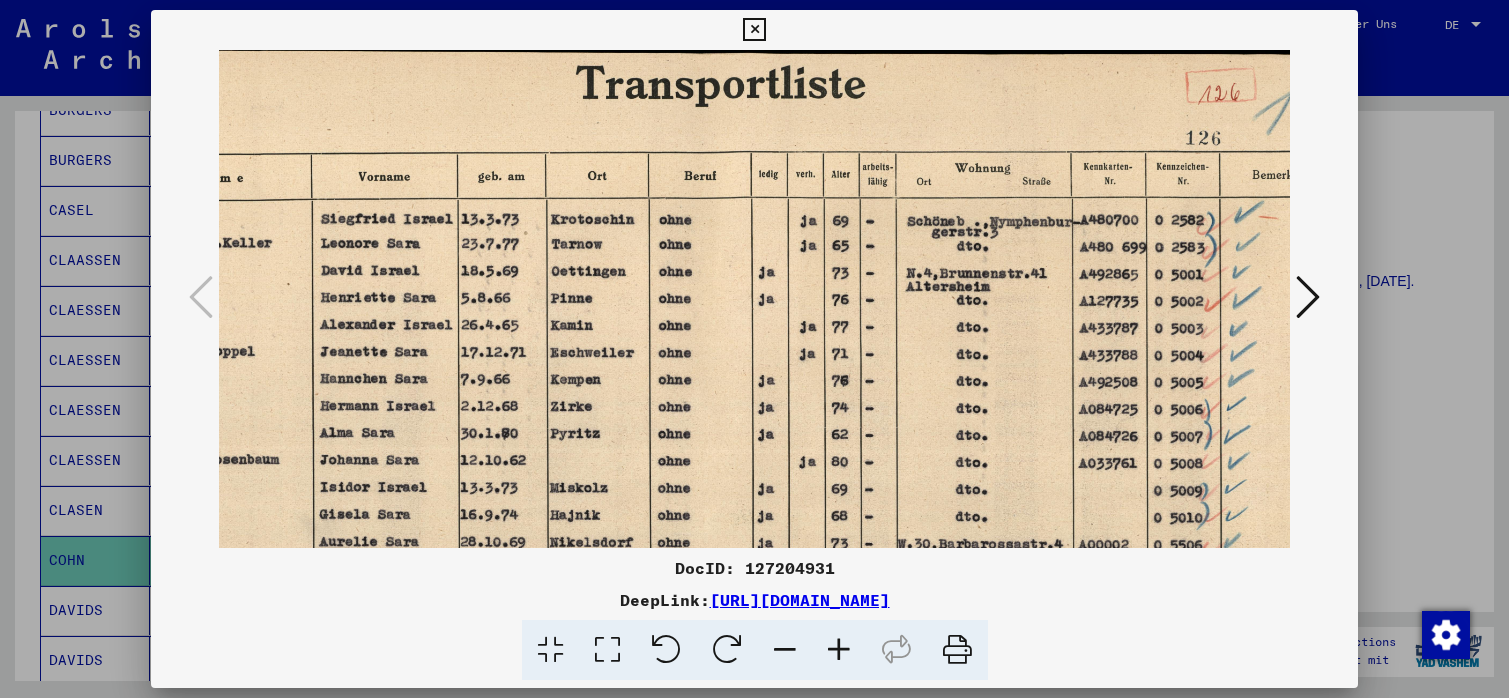 drag, startPoint x: 832, startPoint y: 349, endPoint x: 669, endPoint y: 355, distance: 163.1104 